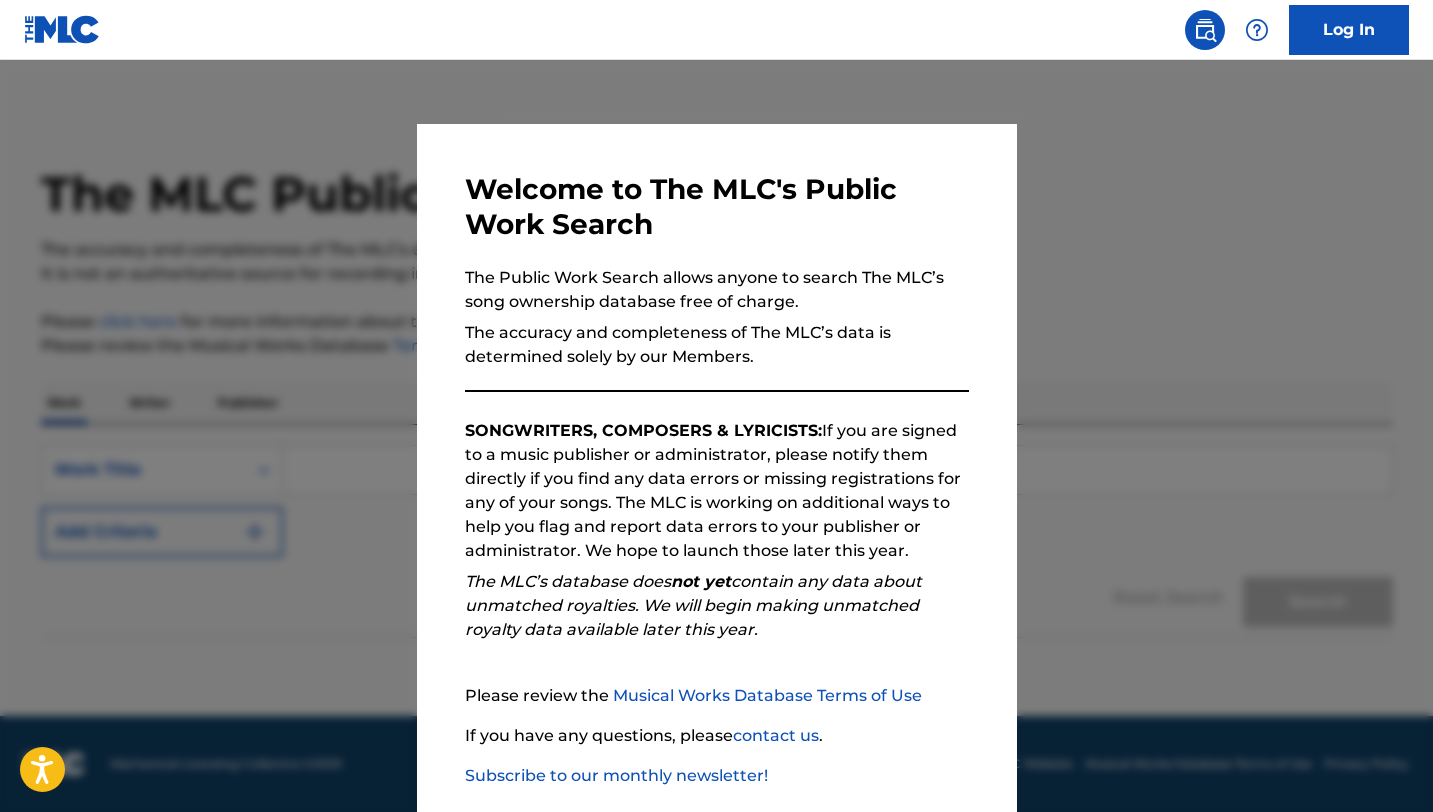 scroll, scrollTop: 0, scrollLeft: 0, axis: both 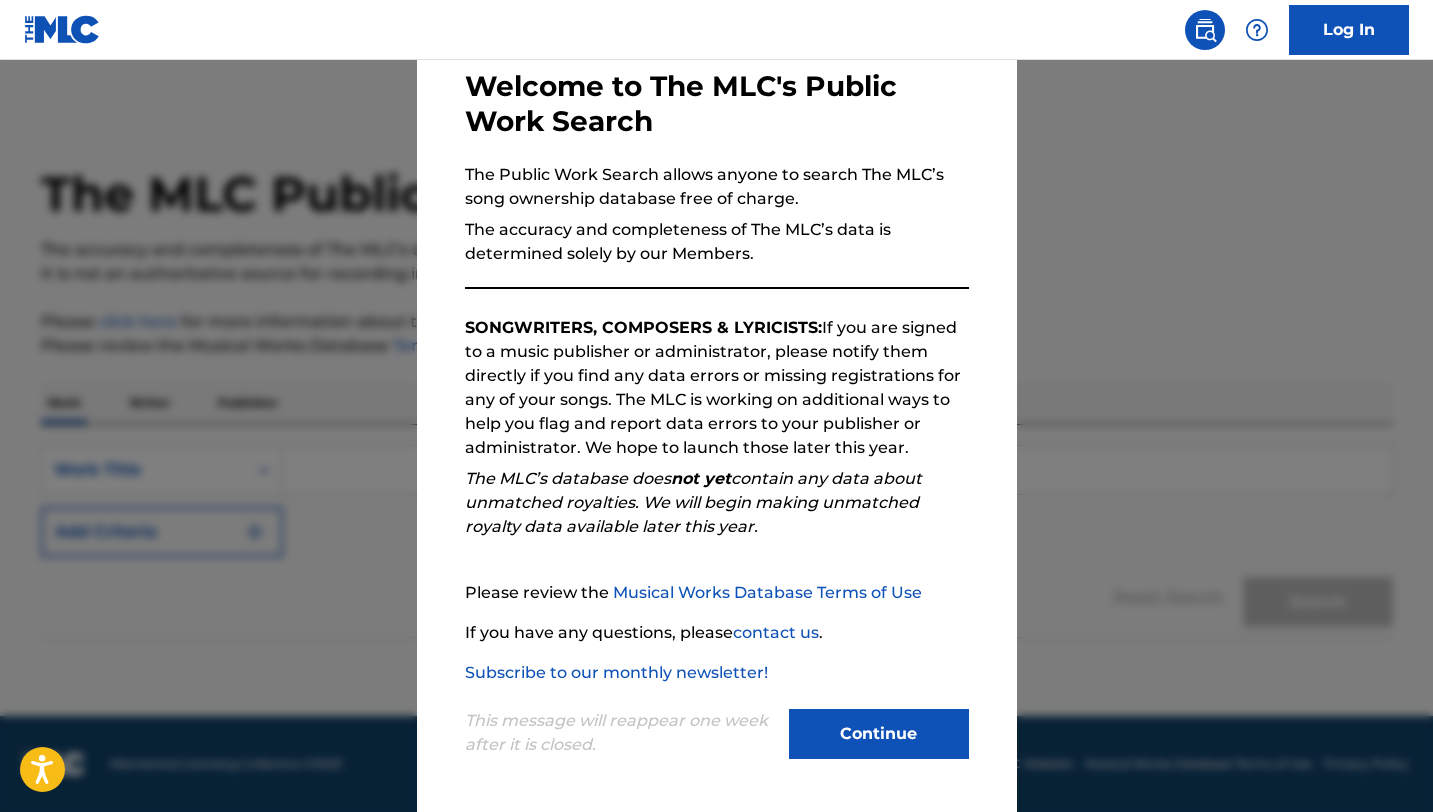 click on "Continue" at bounding box center [879, 734] 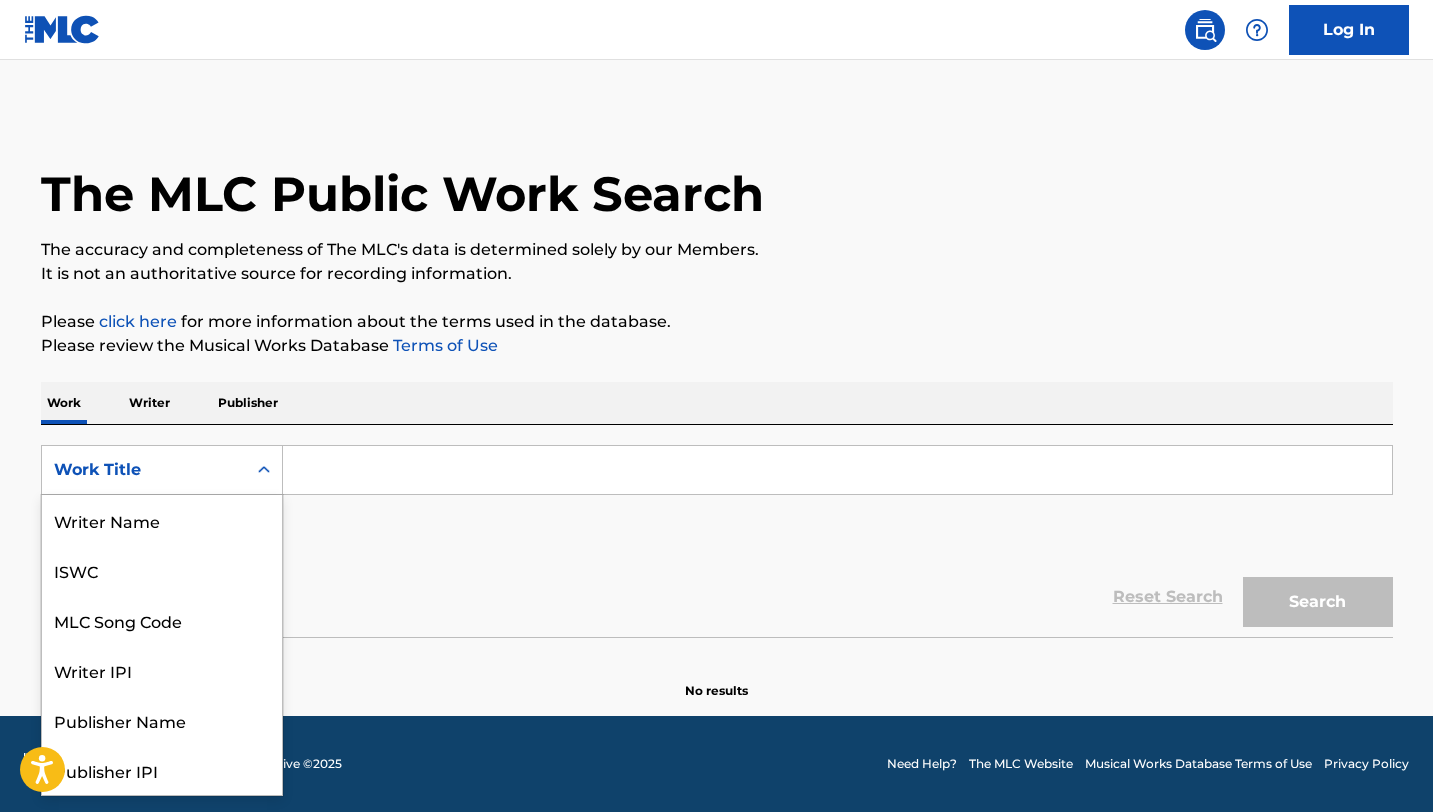 click 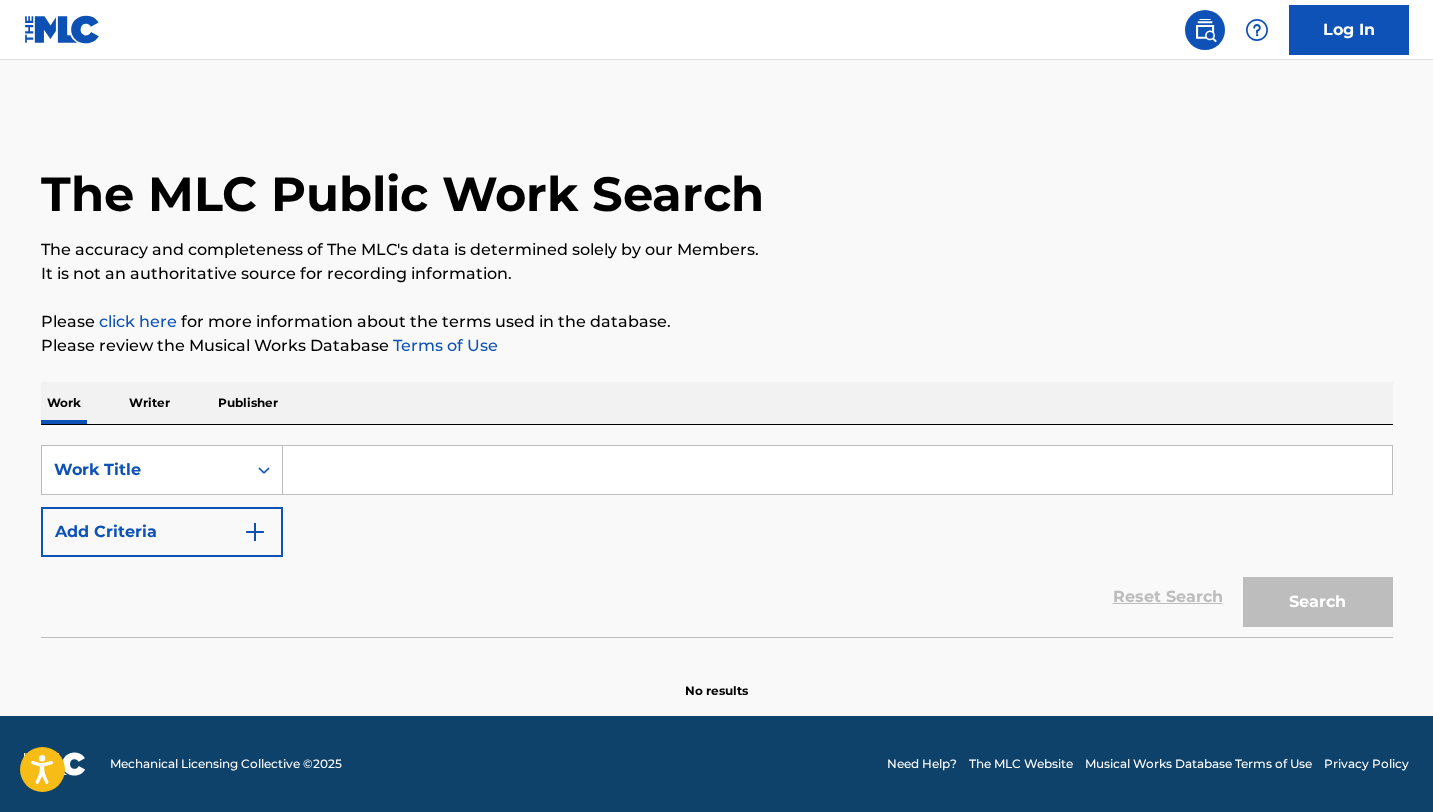 click on "Writer" at bounding box center [149, 403] 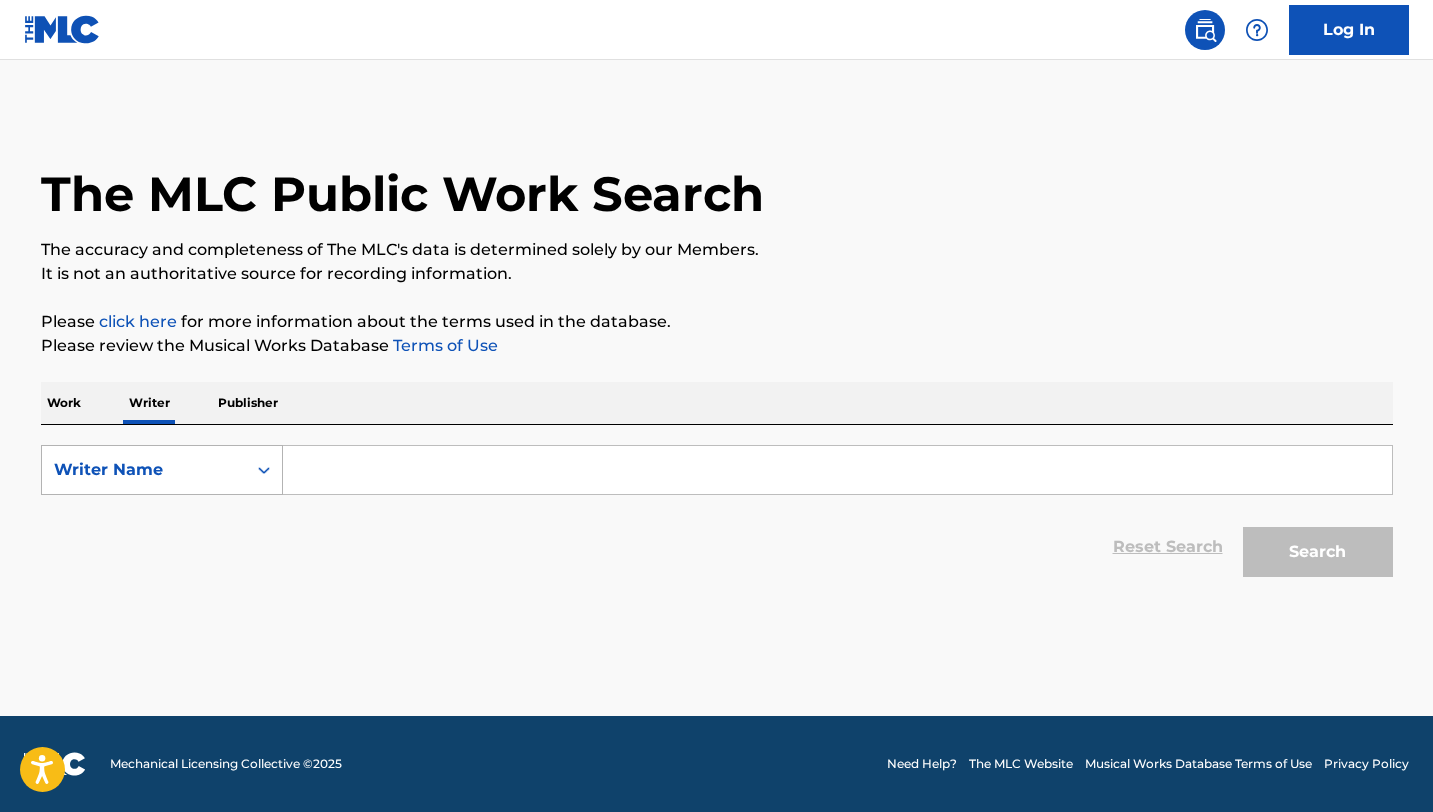 click 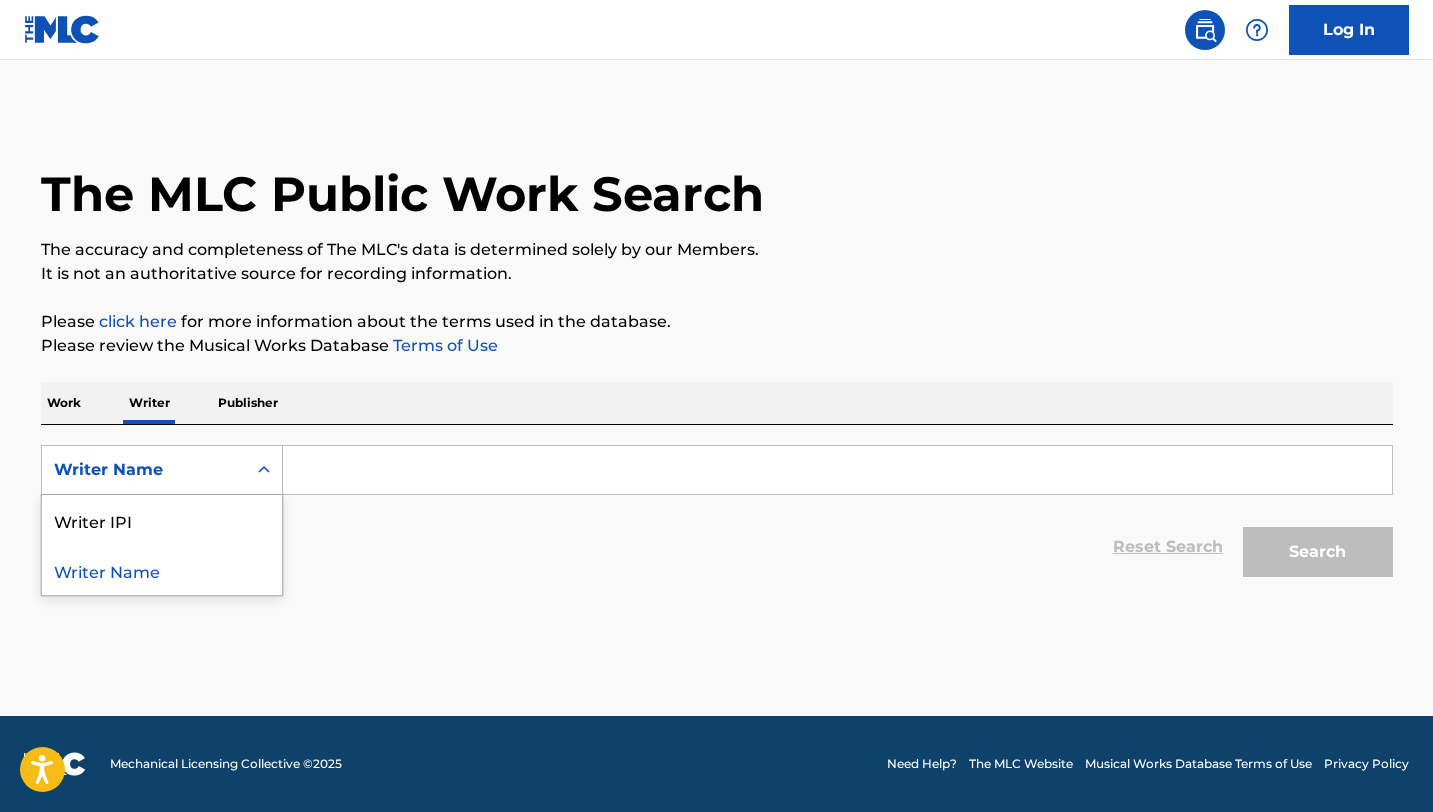 click on "Writer Name" at bounding box center [162, 570] 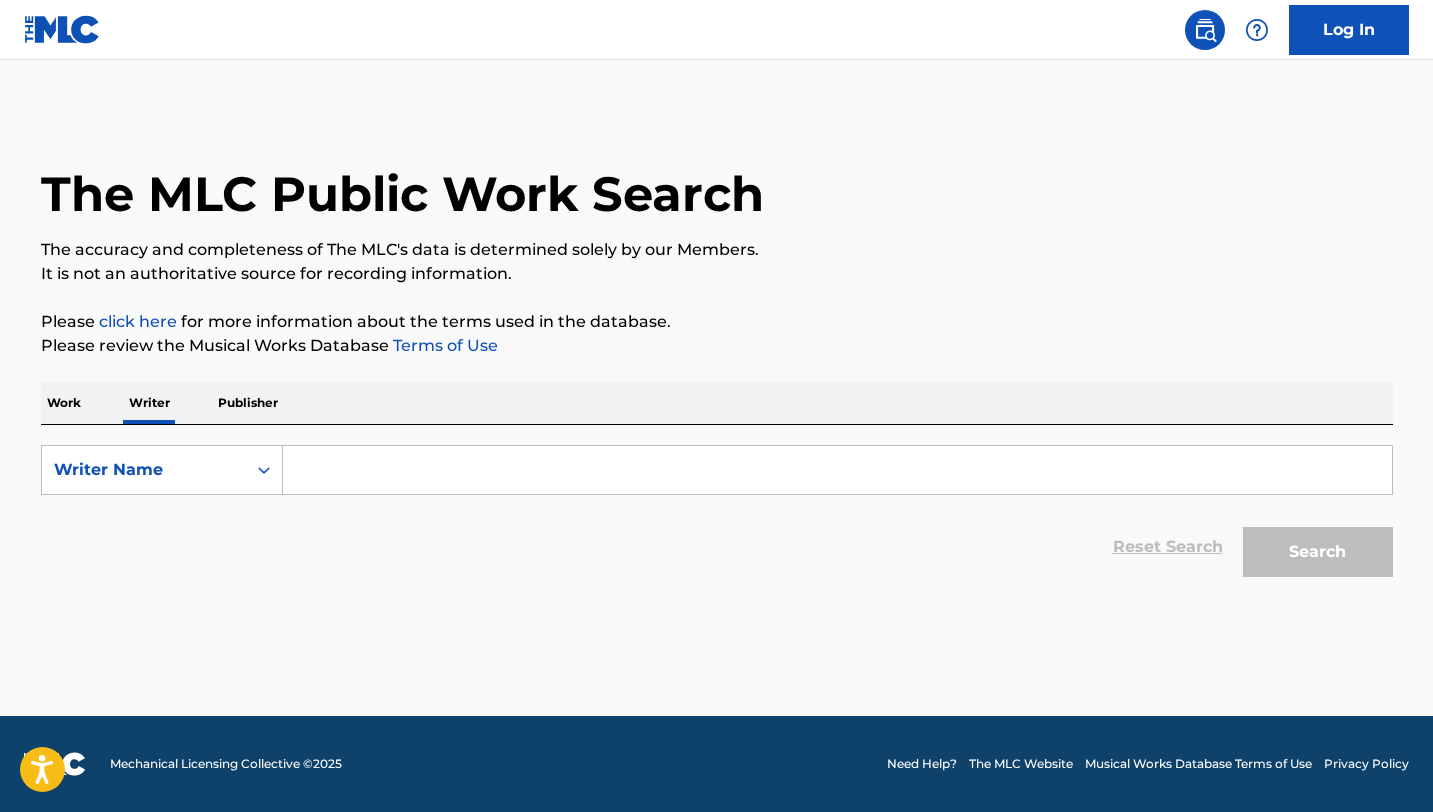 click at bounding box center [837, 470] 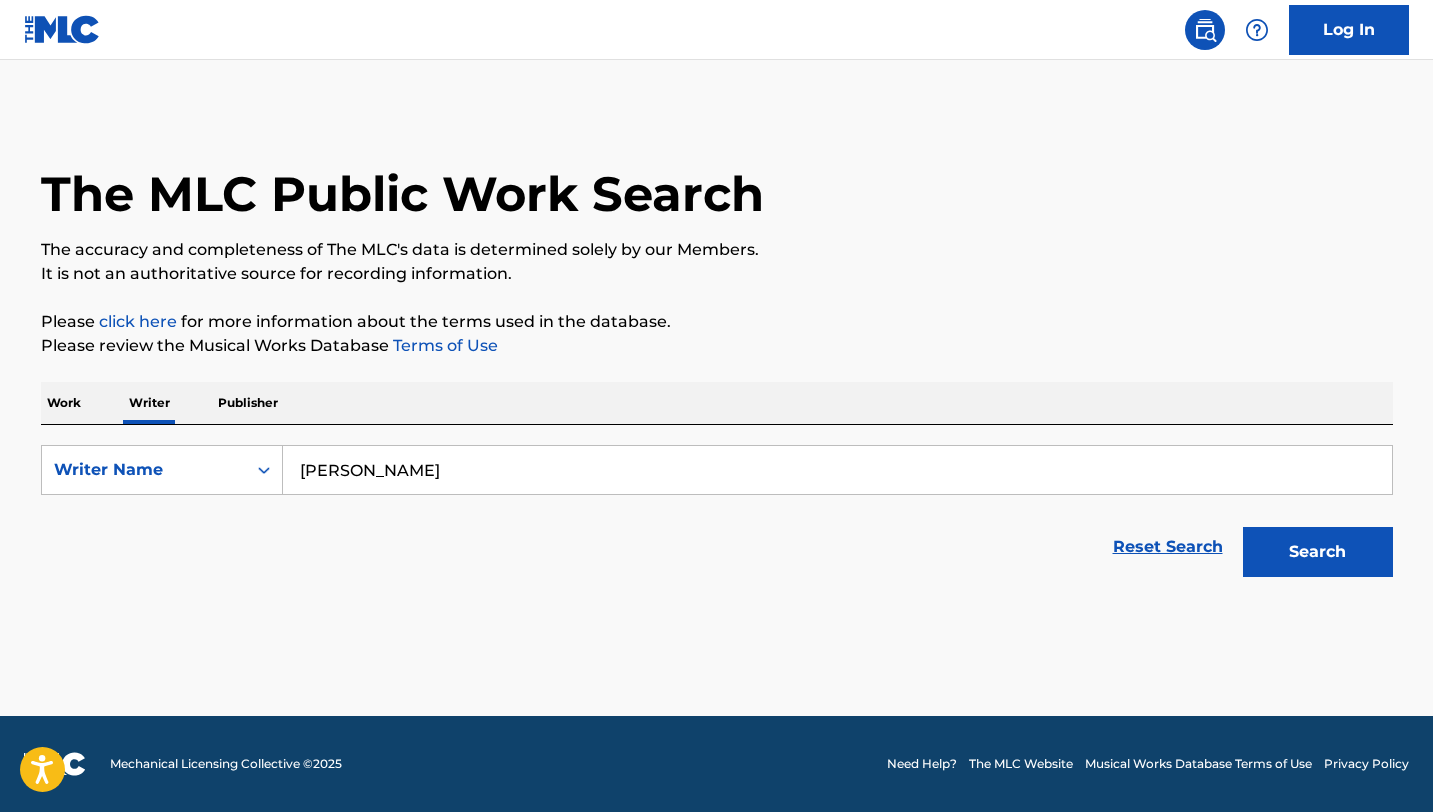 type on "[PERSON_NAME]" 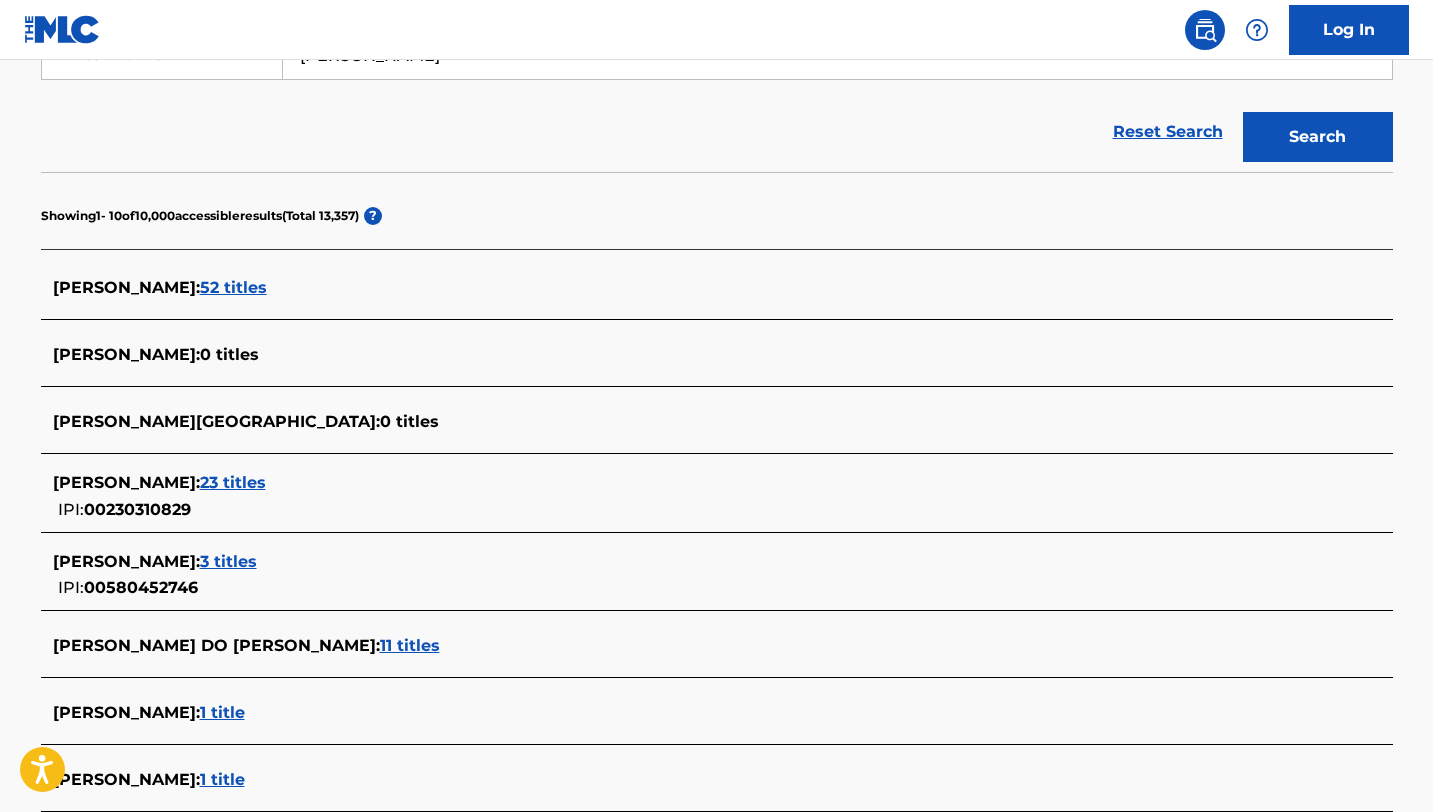 scroll, scrollTop: 379, scrollLeft: 0, axis: vertical 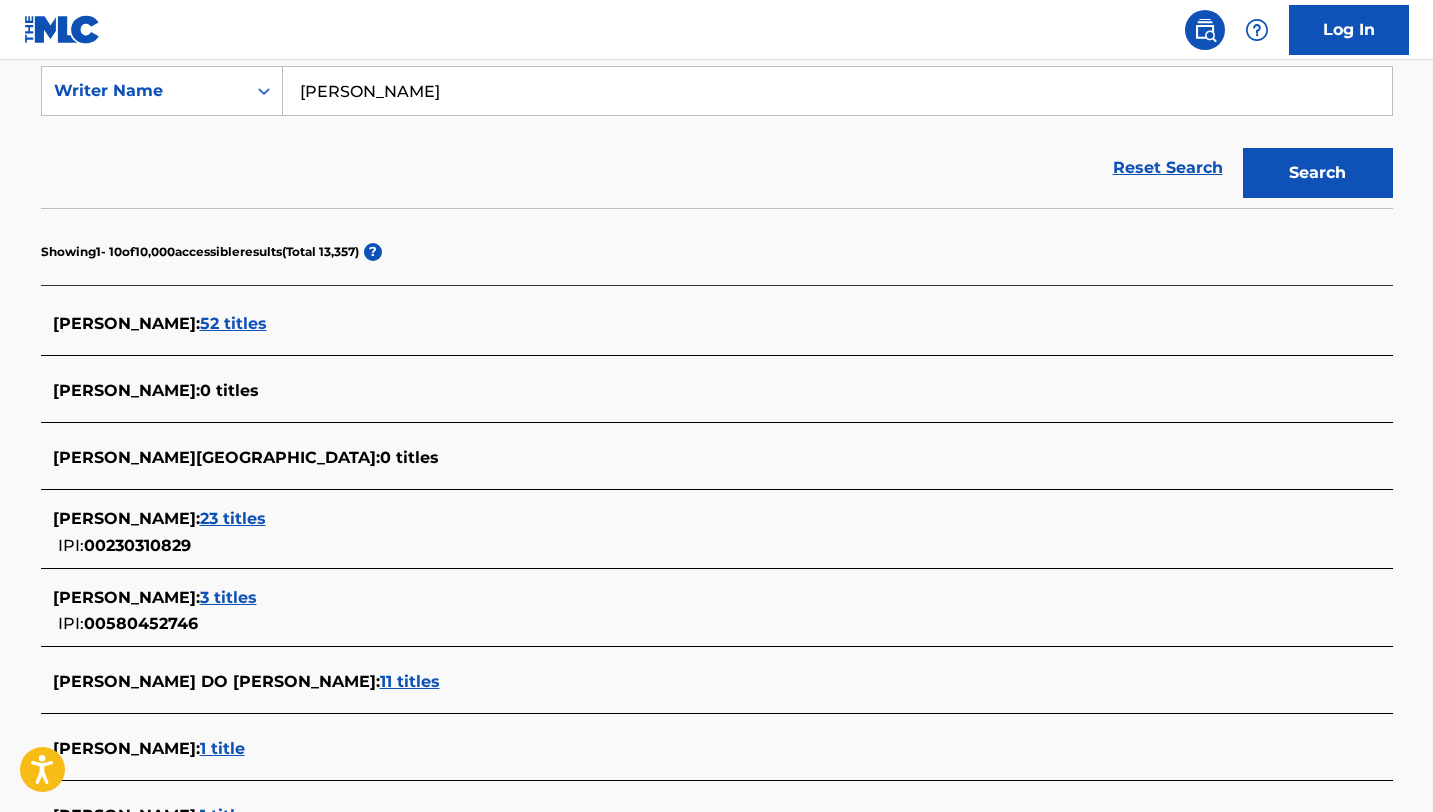 click on "52 titles" at bounding box center [233, 323] 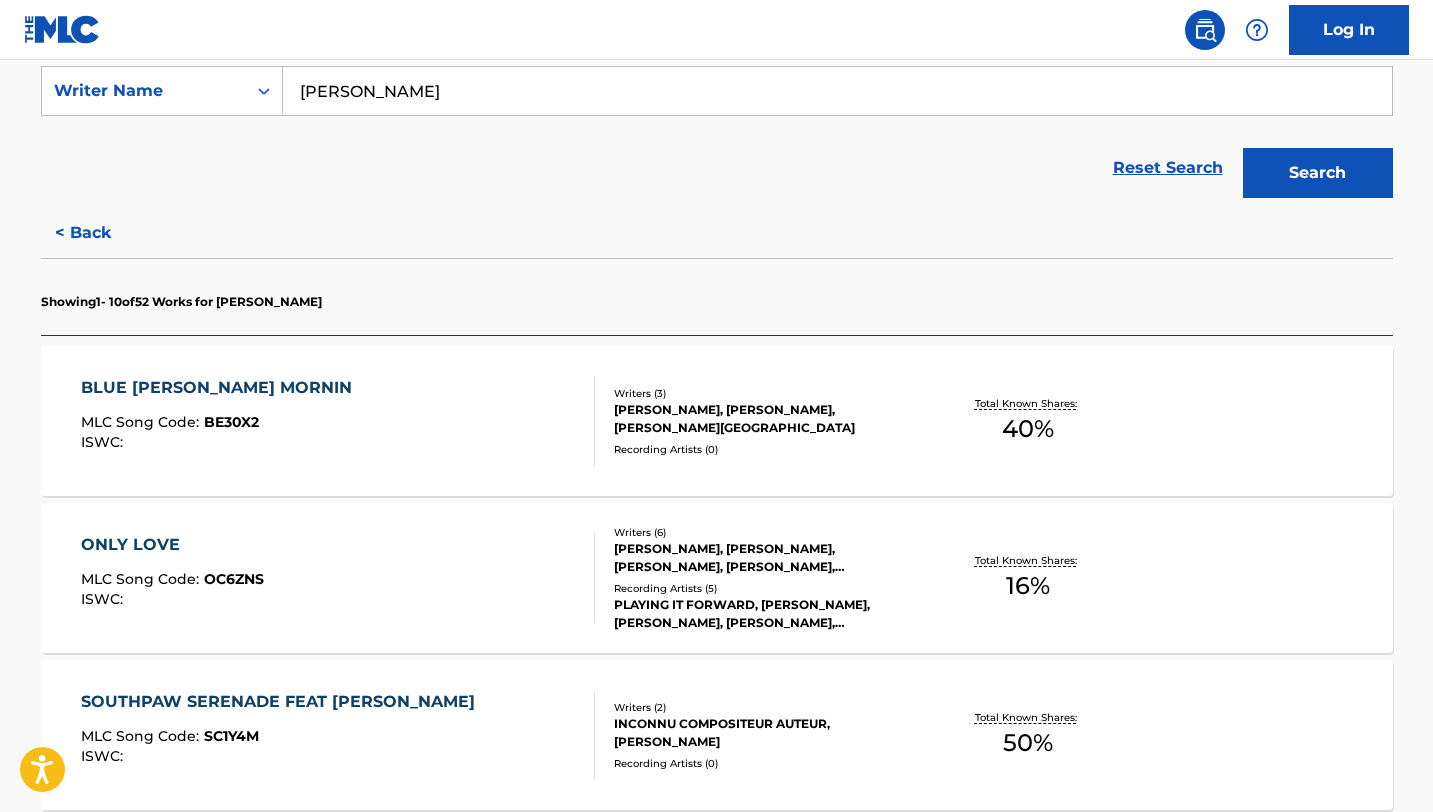 click on "Writers ( 3 )" at bounding box center (765, 393) 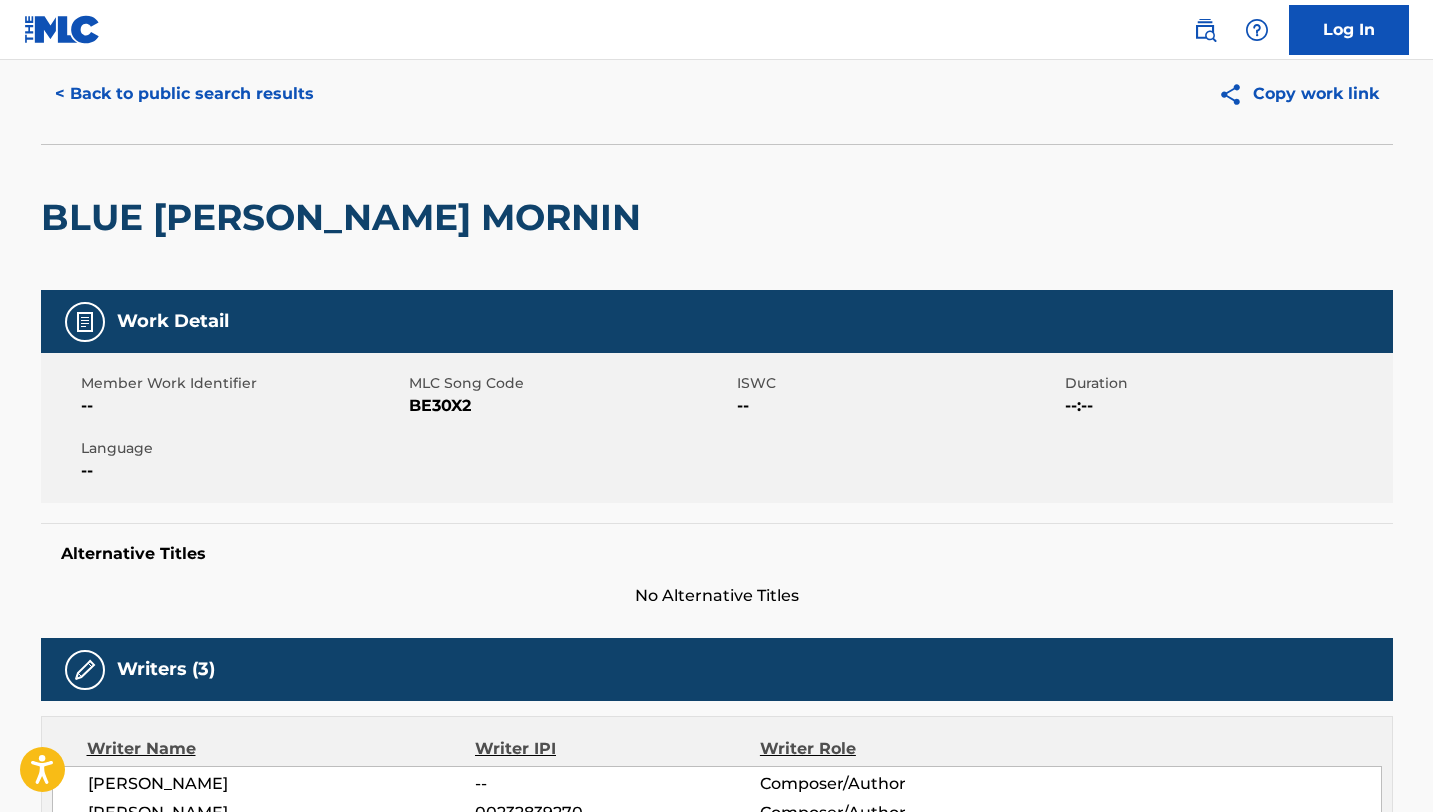scroll, scrollTop: 0, scrollLeft: 0, axis: both 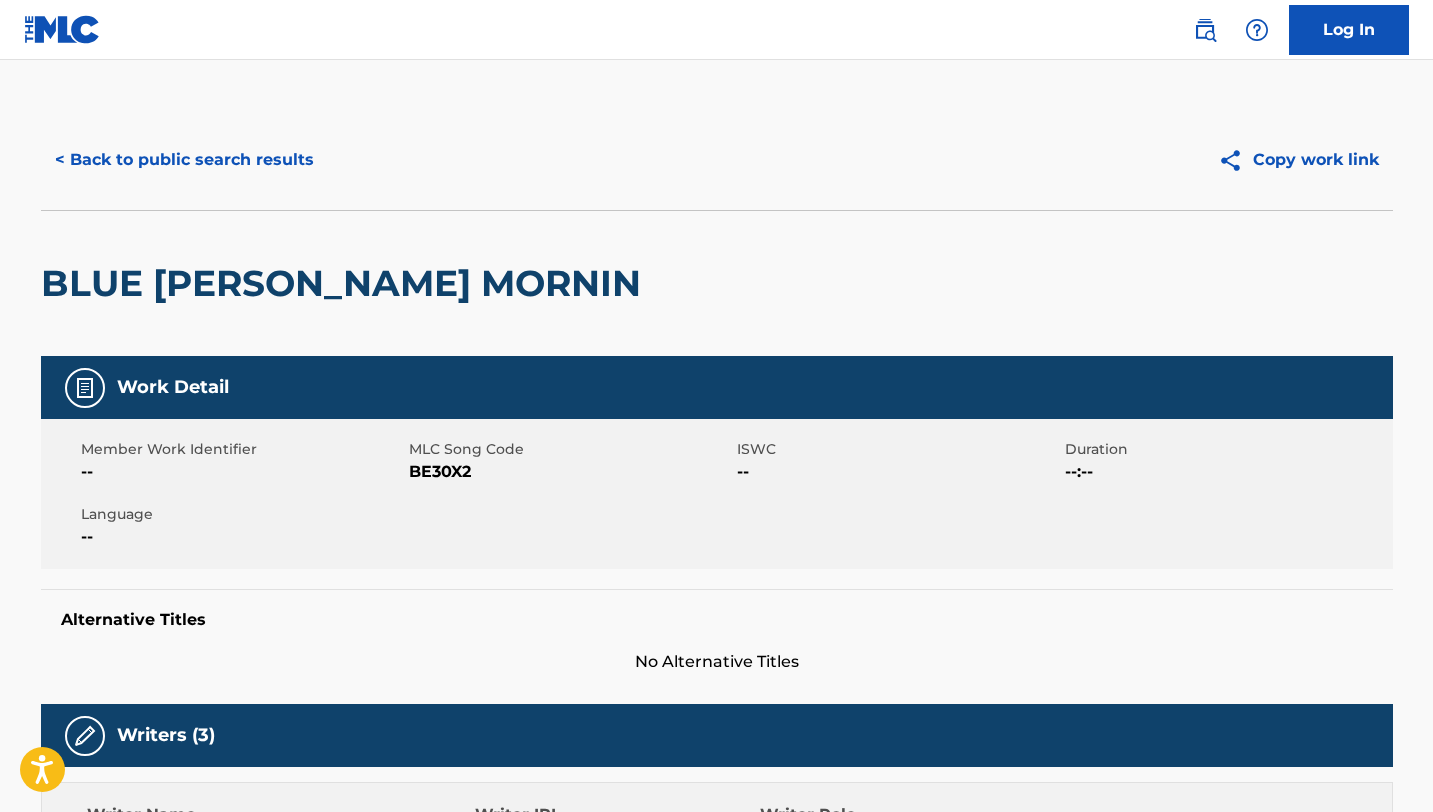 click on "< Back to public search results" at bounding box center [184, 160] 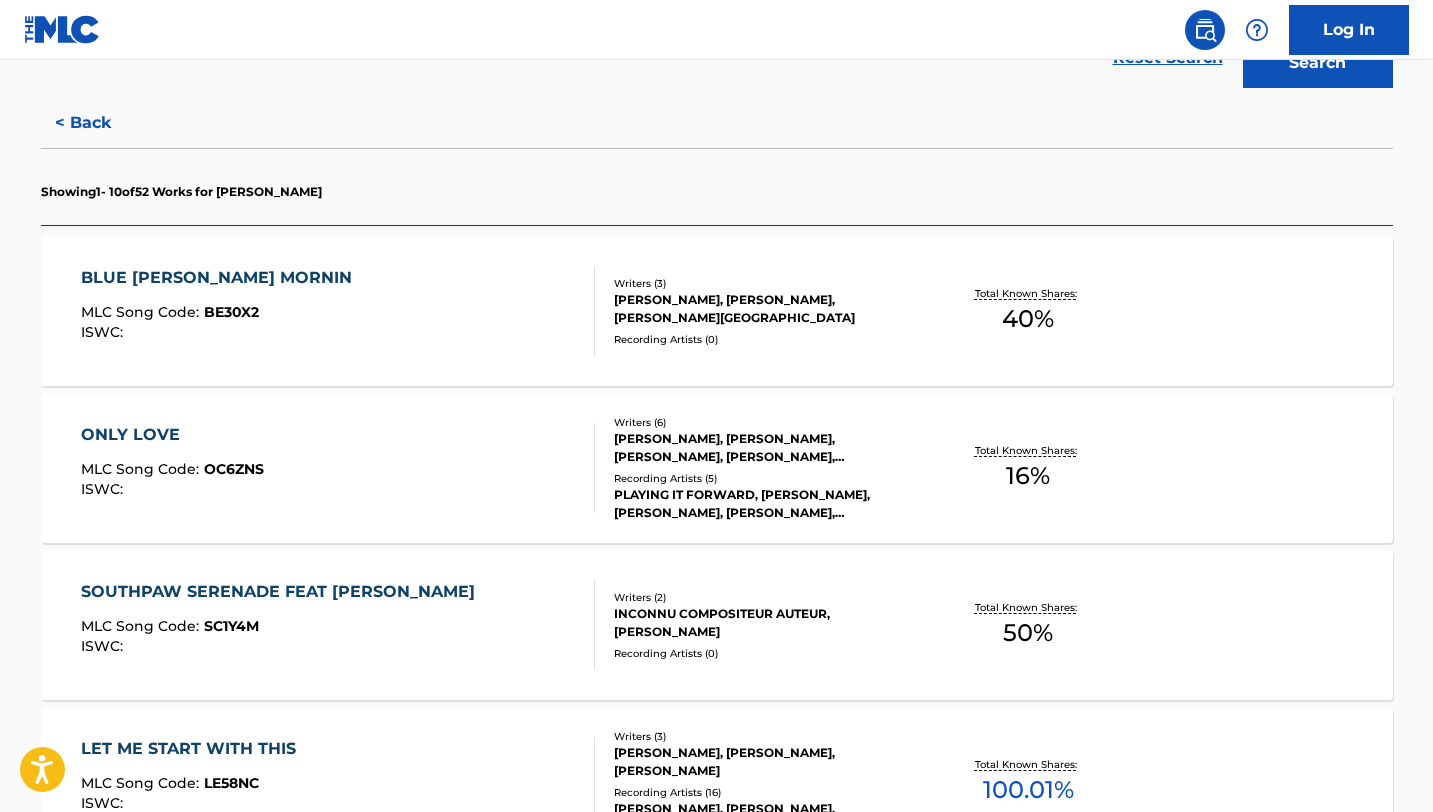 scroll, scrollTop: 499, scrollLeft: 0, axis: vertical 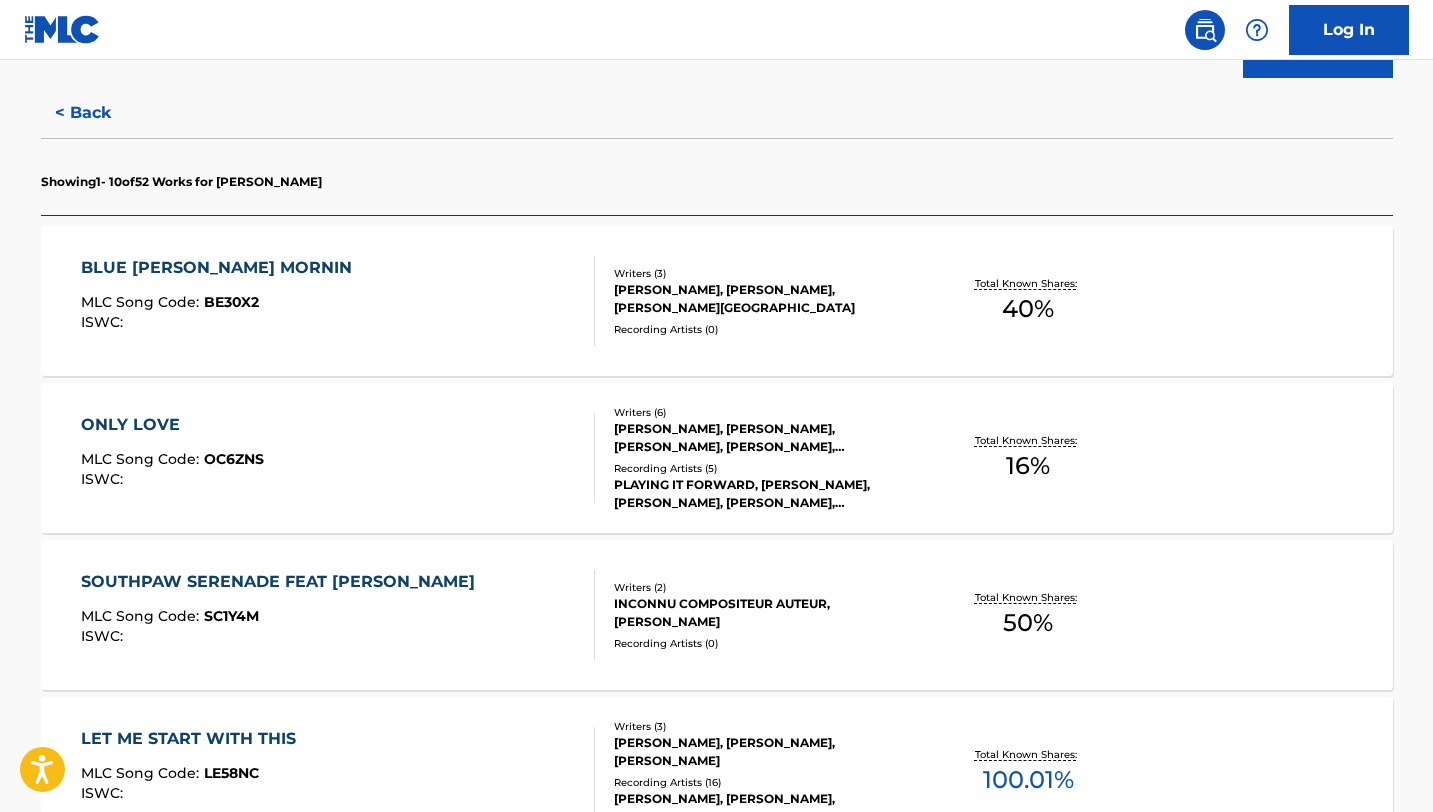 click on "ONLY LOVE" at bounding box center [172, 425] 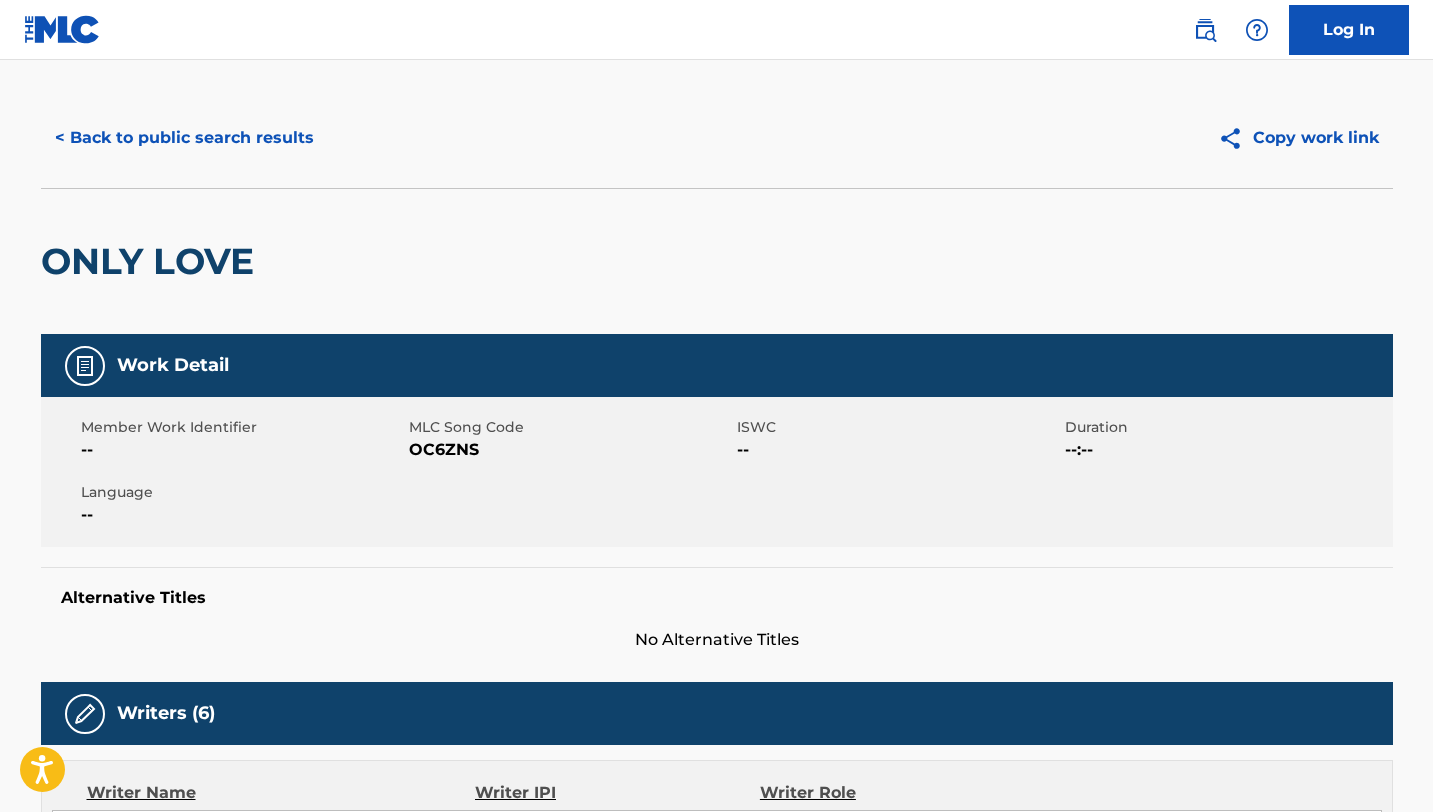 scroll, scrollTop: 0, scrollLeft: 0, axis: both 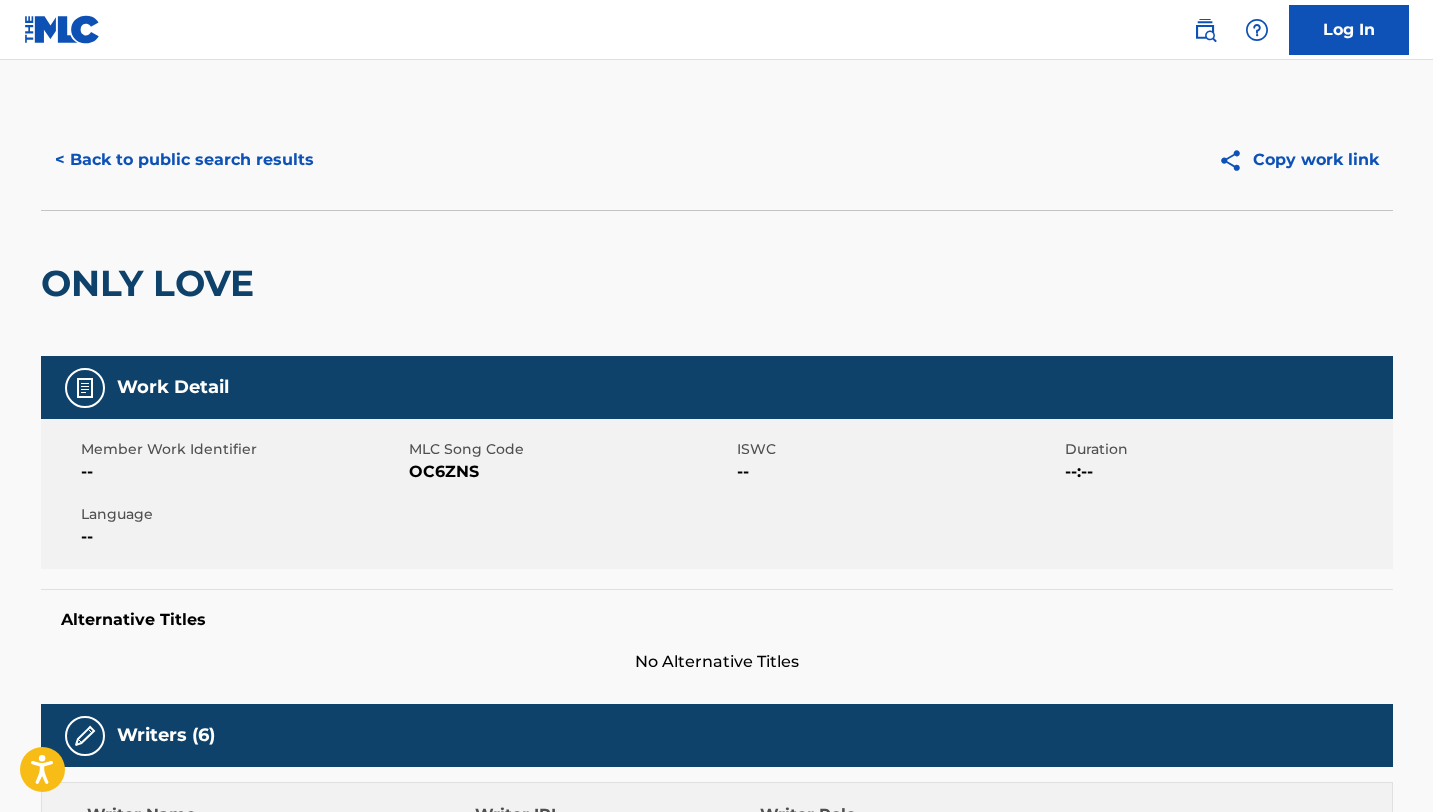 click on "< Back to public search results" at bounding box center [184, 160] 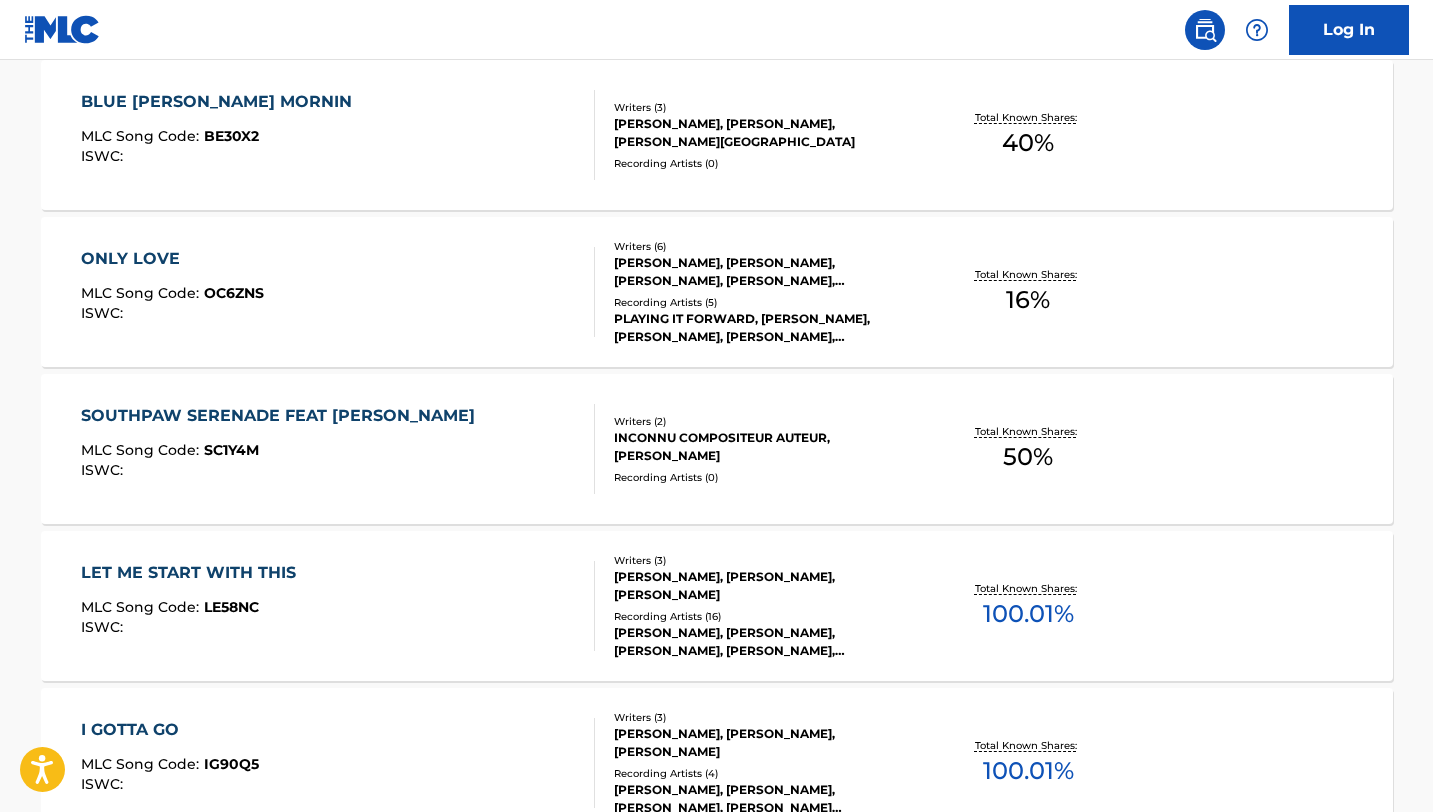 scroll, scrollTop: 673, scrollLeft: 0, axis: vertical 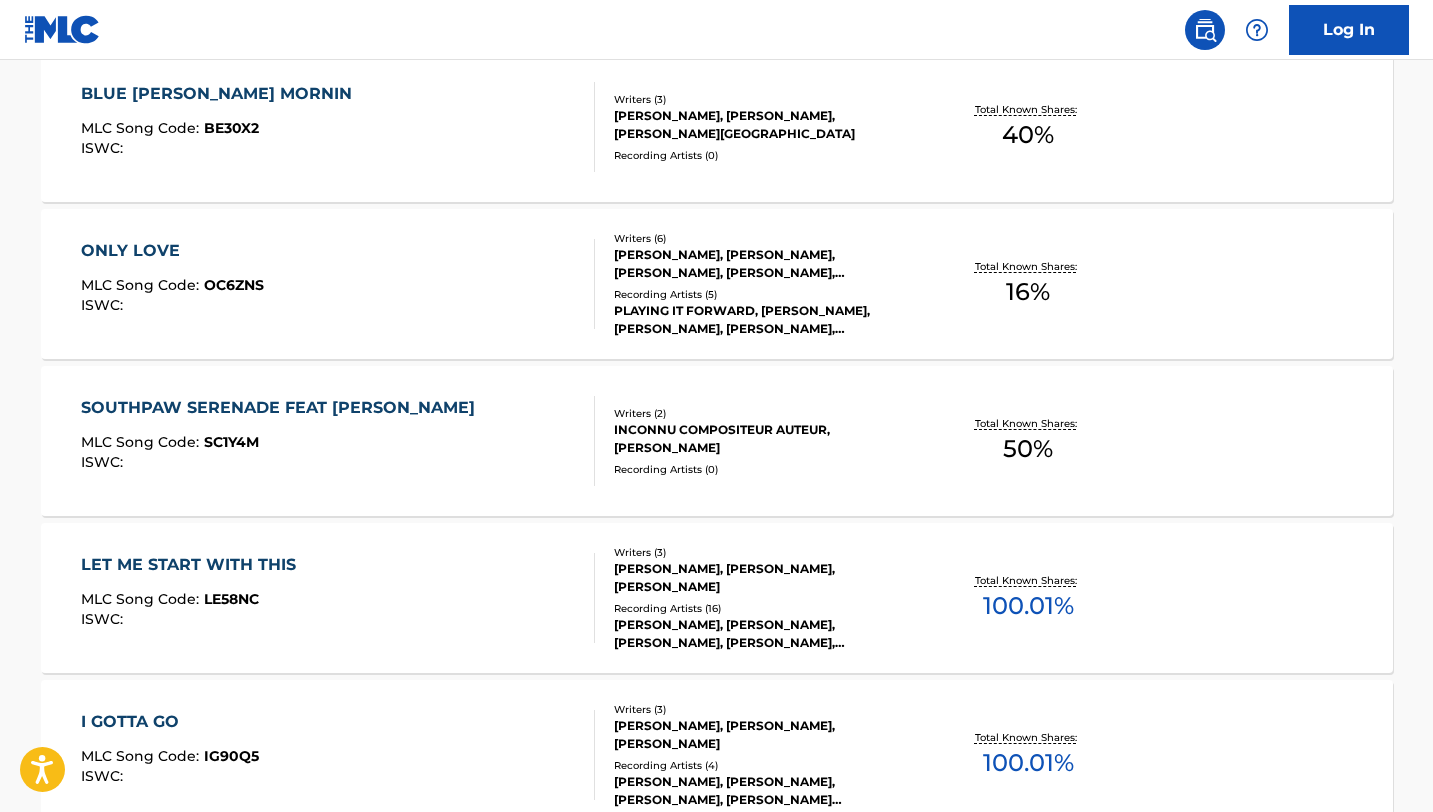 click on "LET ME START WITH THIS" at bounding box center (193, 565) 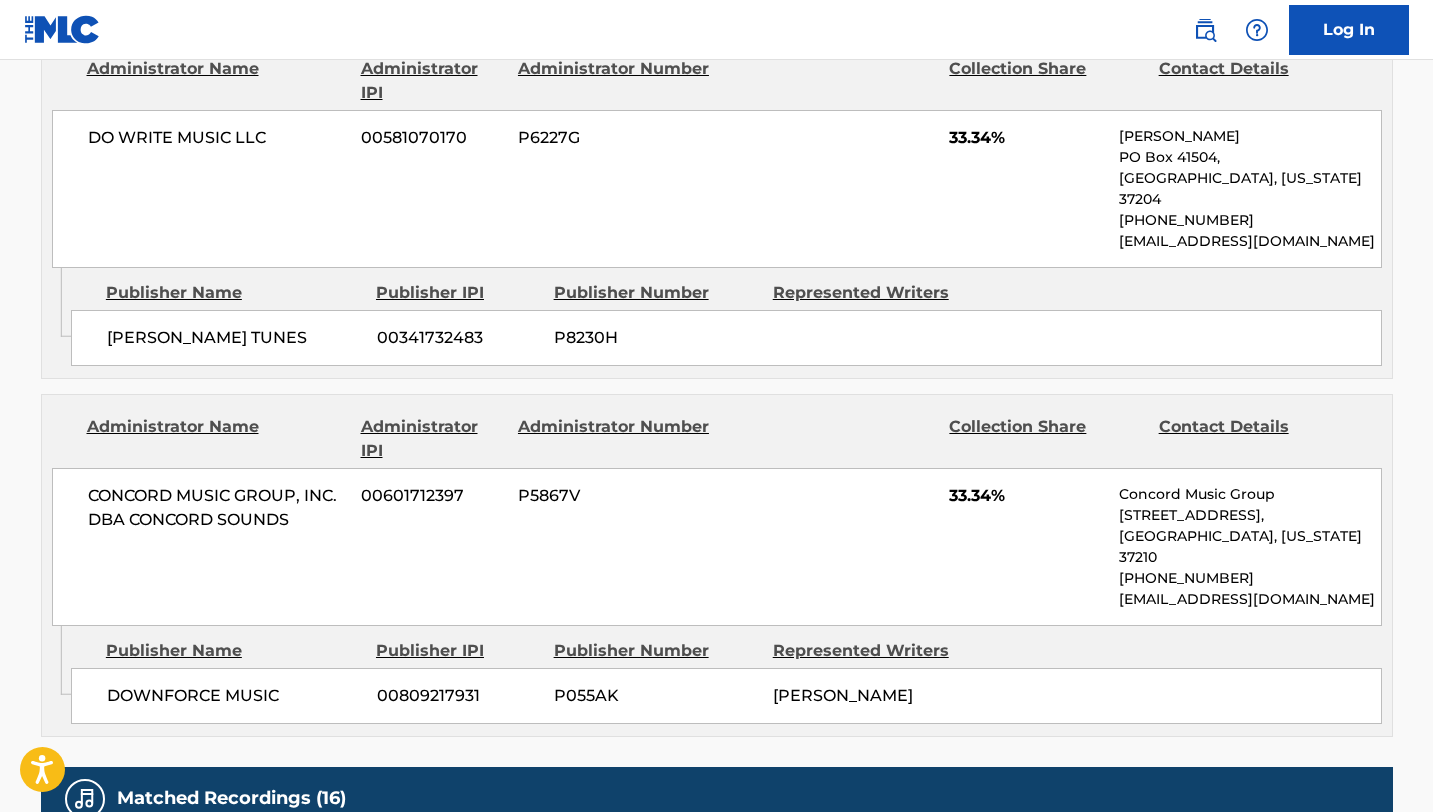 scroll, scrollTop: 1414, scrollLeft: 0, axis: vertical 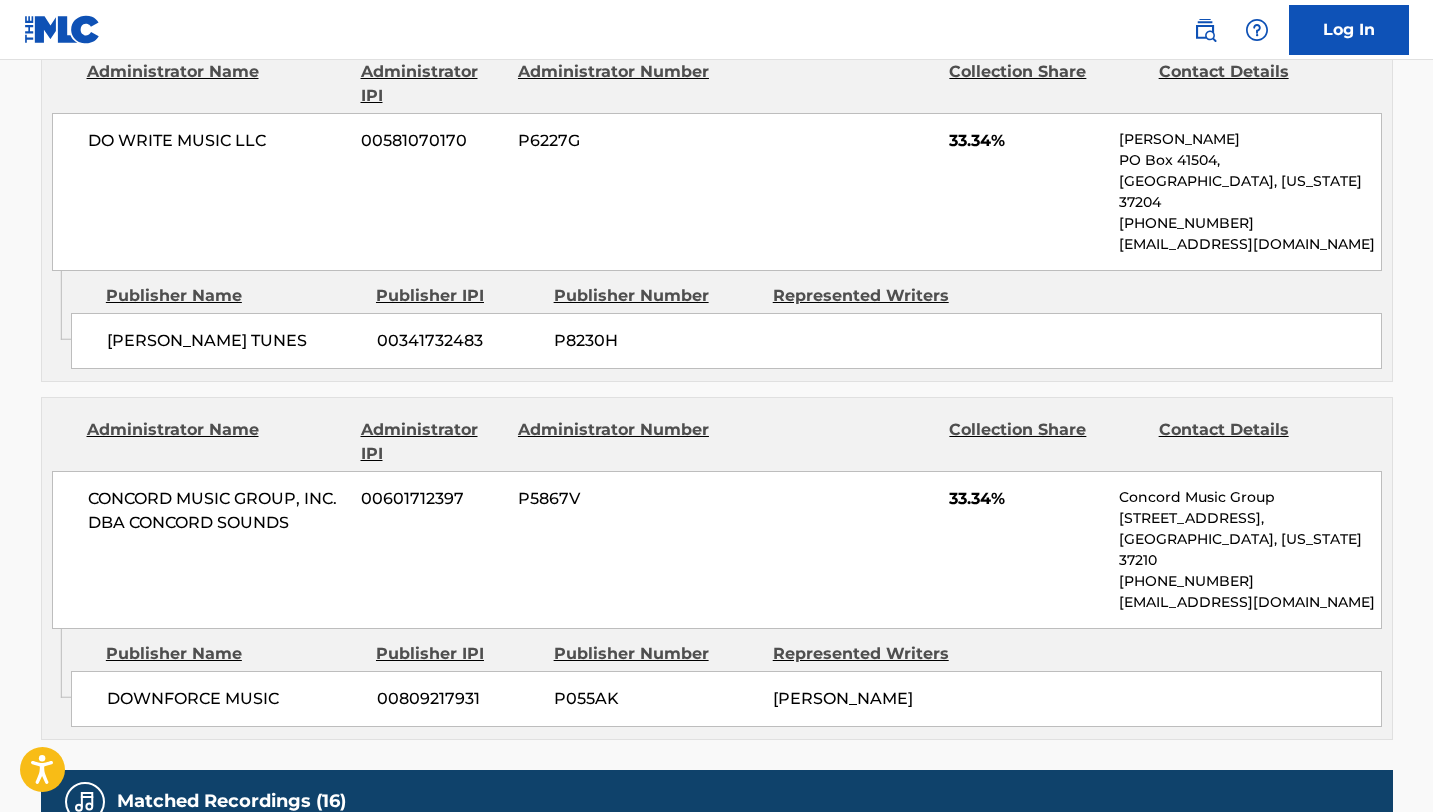click on "Administrator IPI" at bounding box center [432, 84] 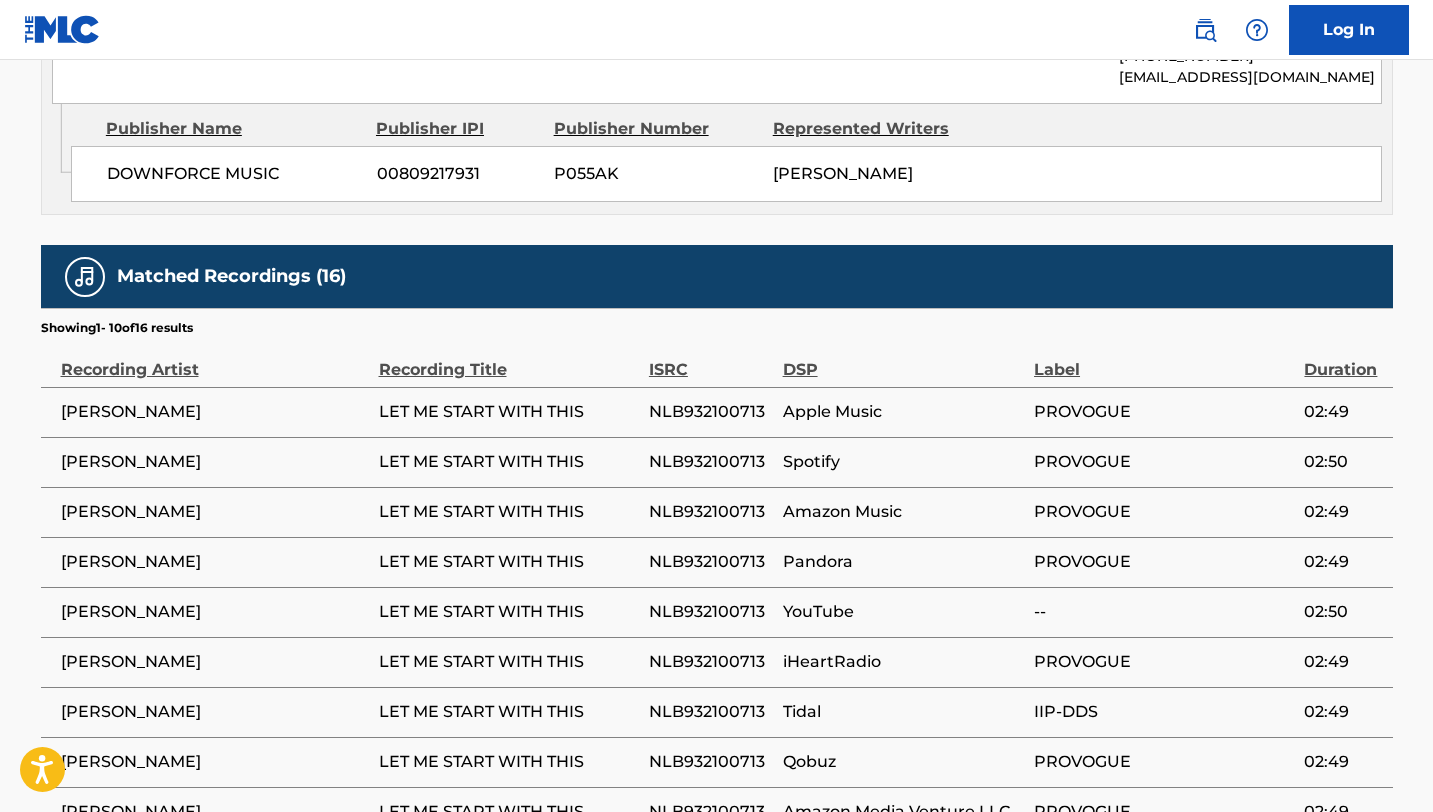 scroll, scrollTop: 2145, scrollLeft: 0, axis: vertical 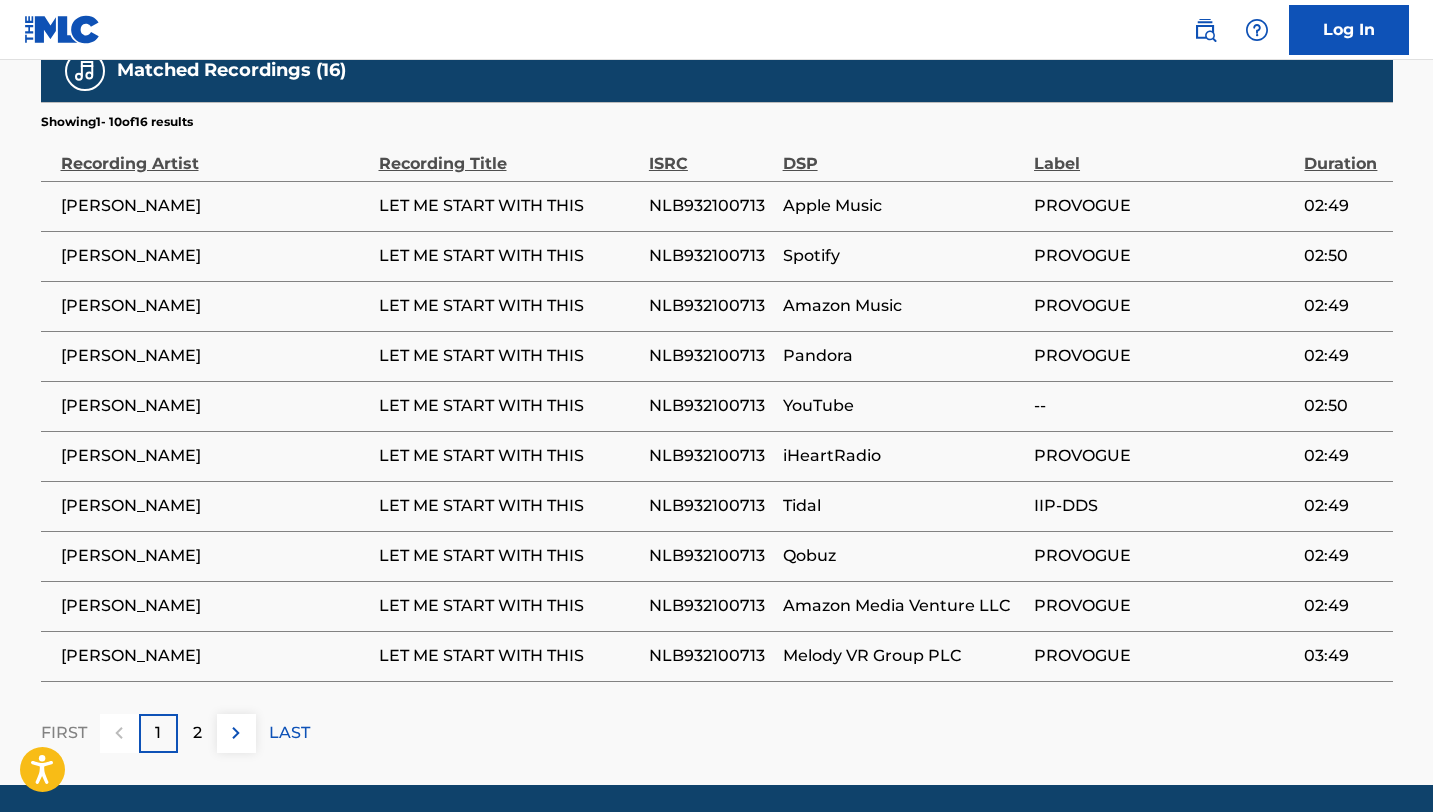 click on "2" at bounding box center [197, 733] 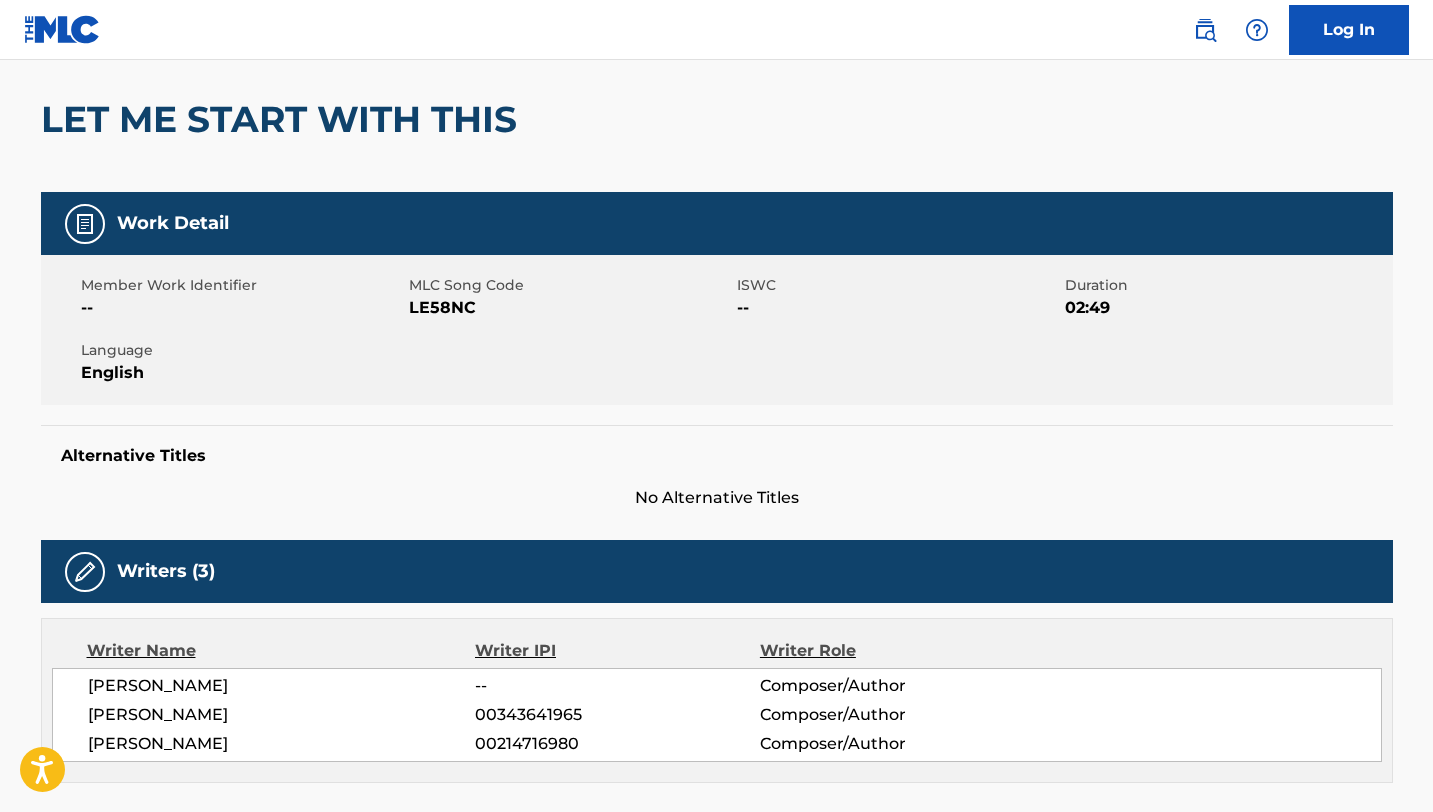 scroll, scrollTop: 0, scrollLeft: 0, axis: both 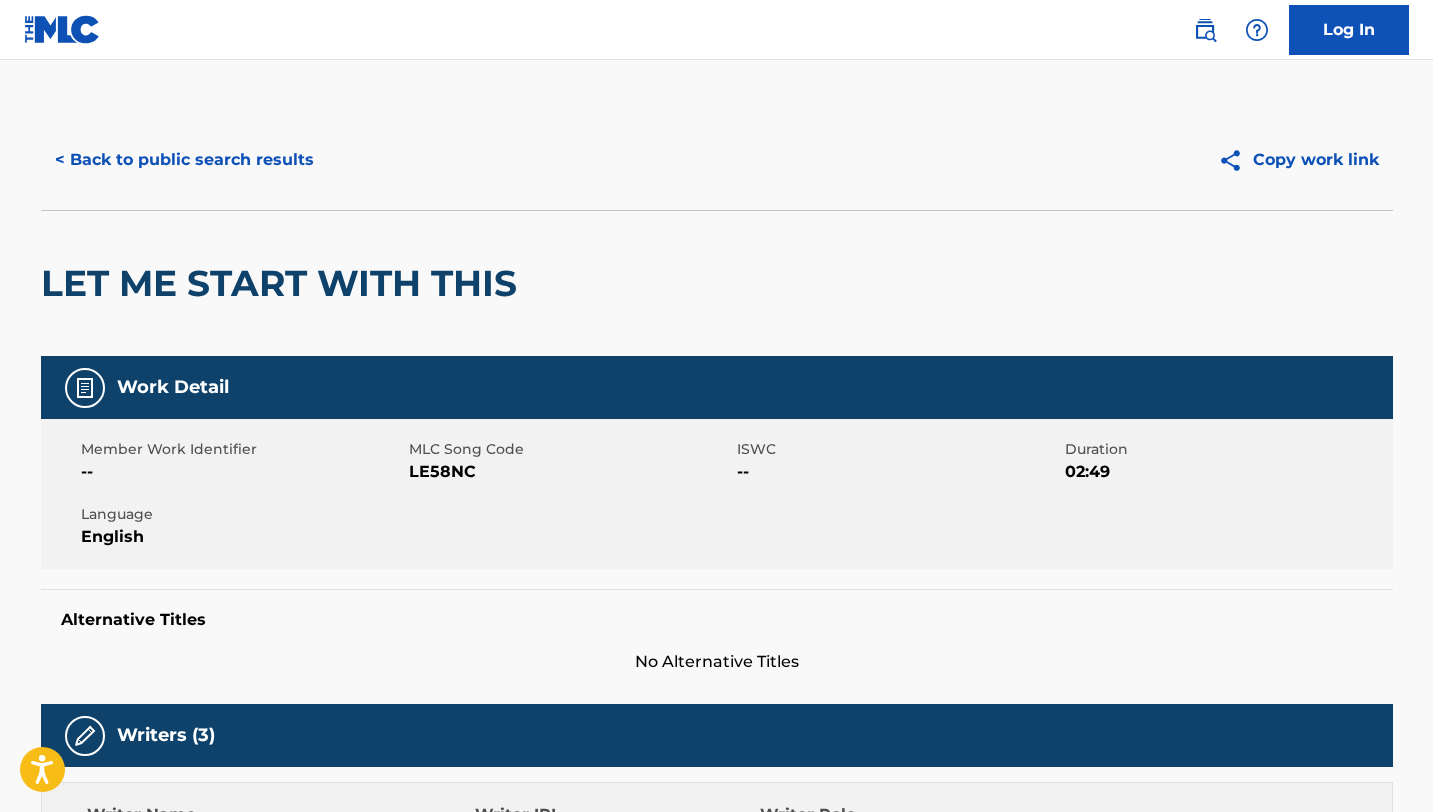click on "< Back to public search results" at bounding box center (184, 160) 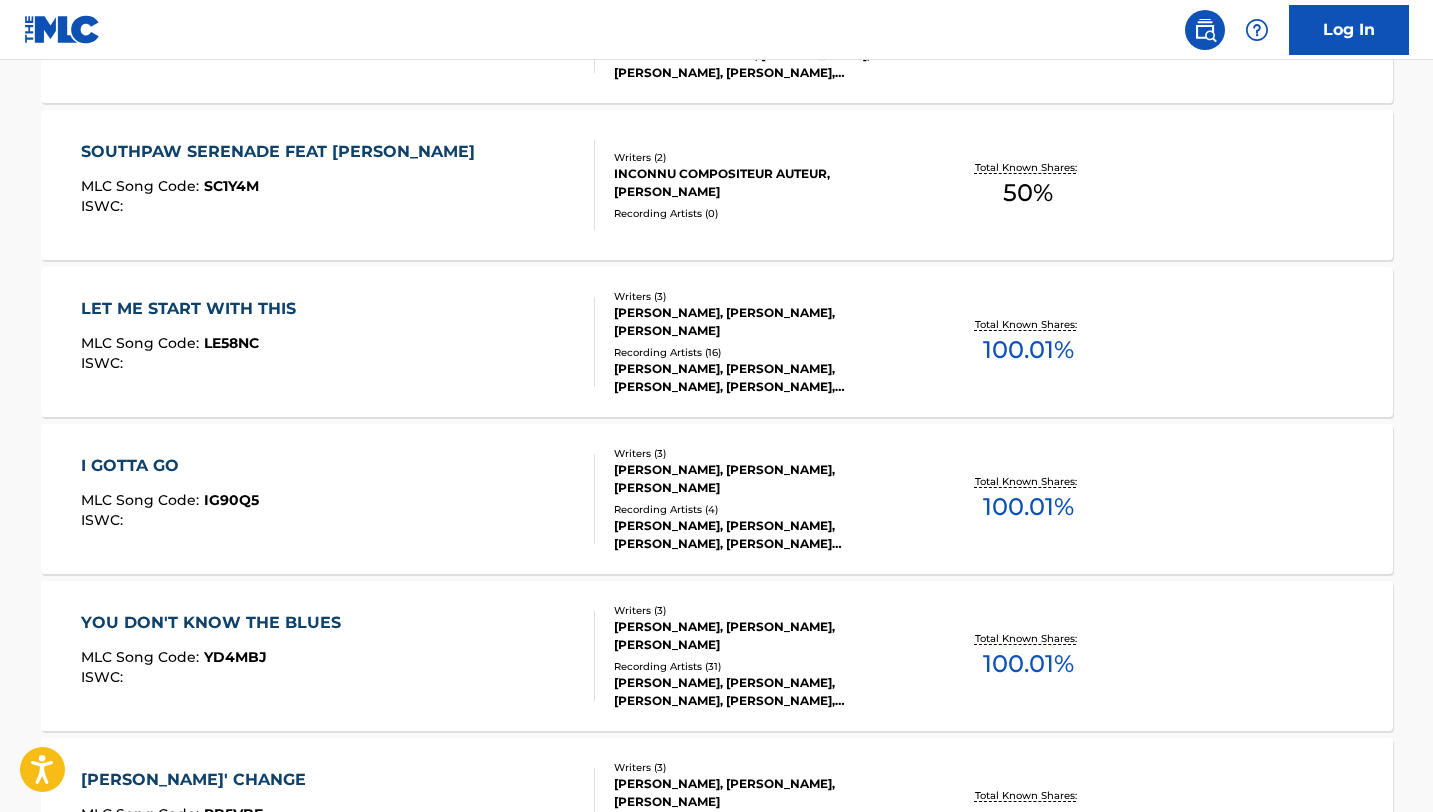 scroll, scrollTop: 936, scrollLeft: 0, axis: vertical 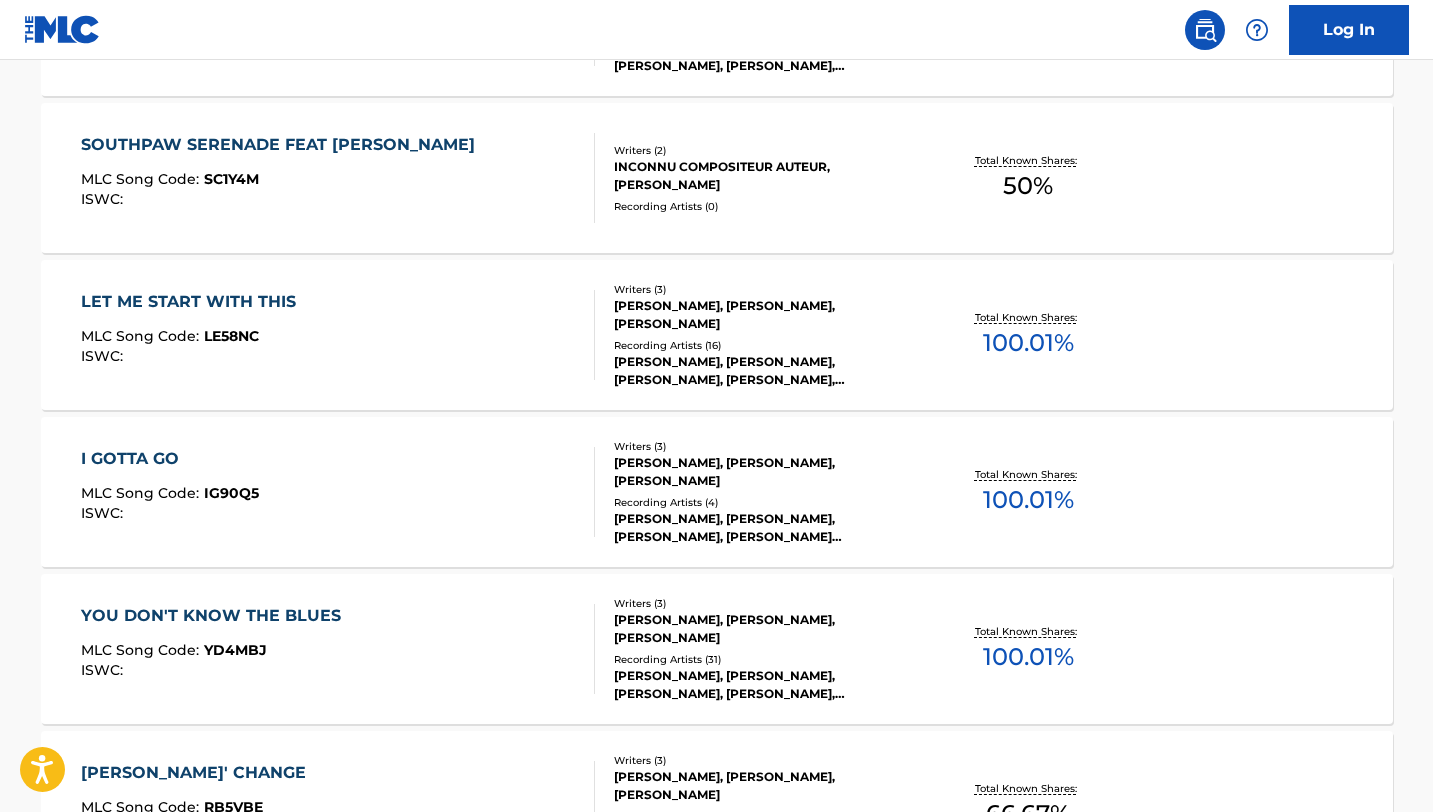 click on "I GOTTA GO" at bounding box center [170, 459] 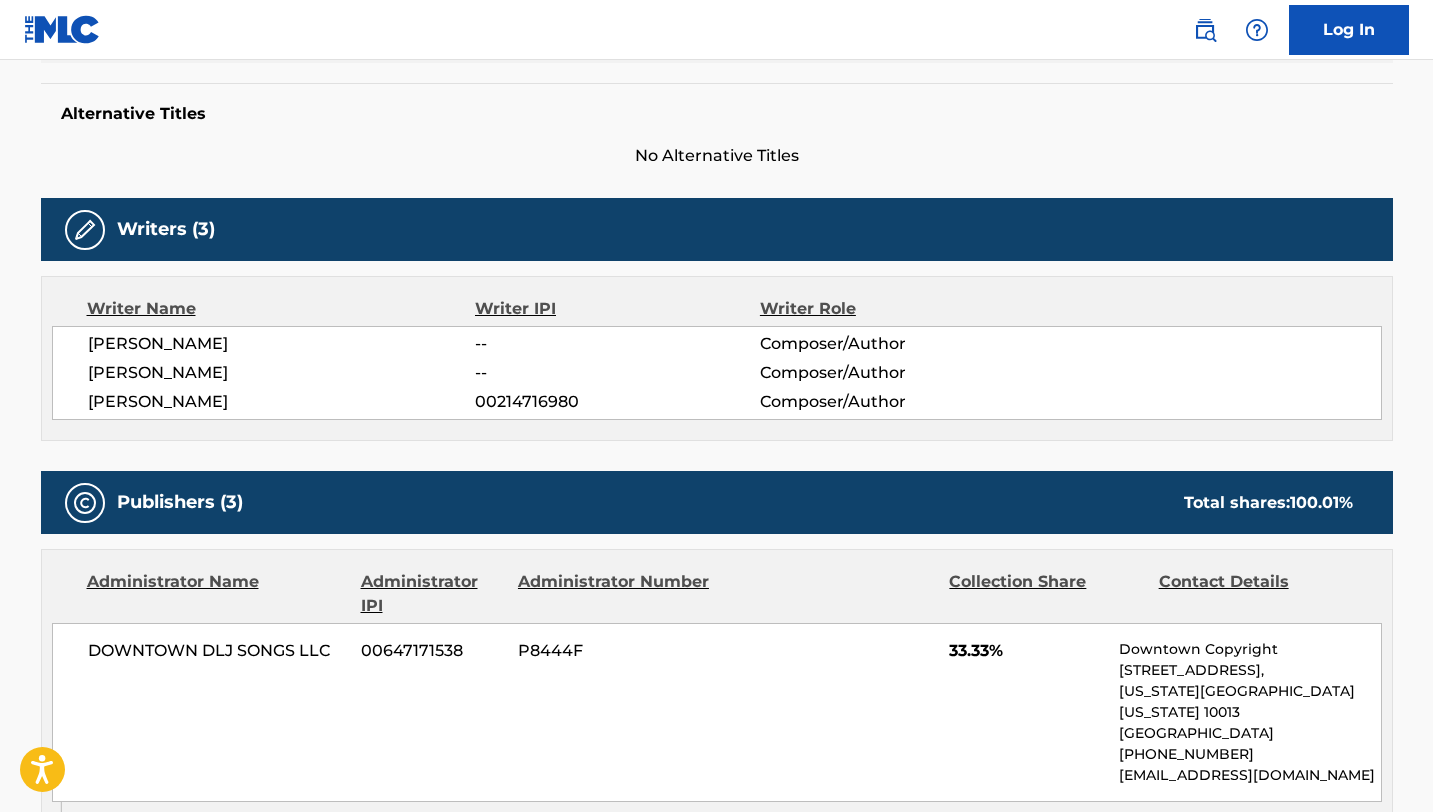 scroll, scrollTop: 0, scrollLeft: 0, axis: both 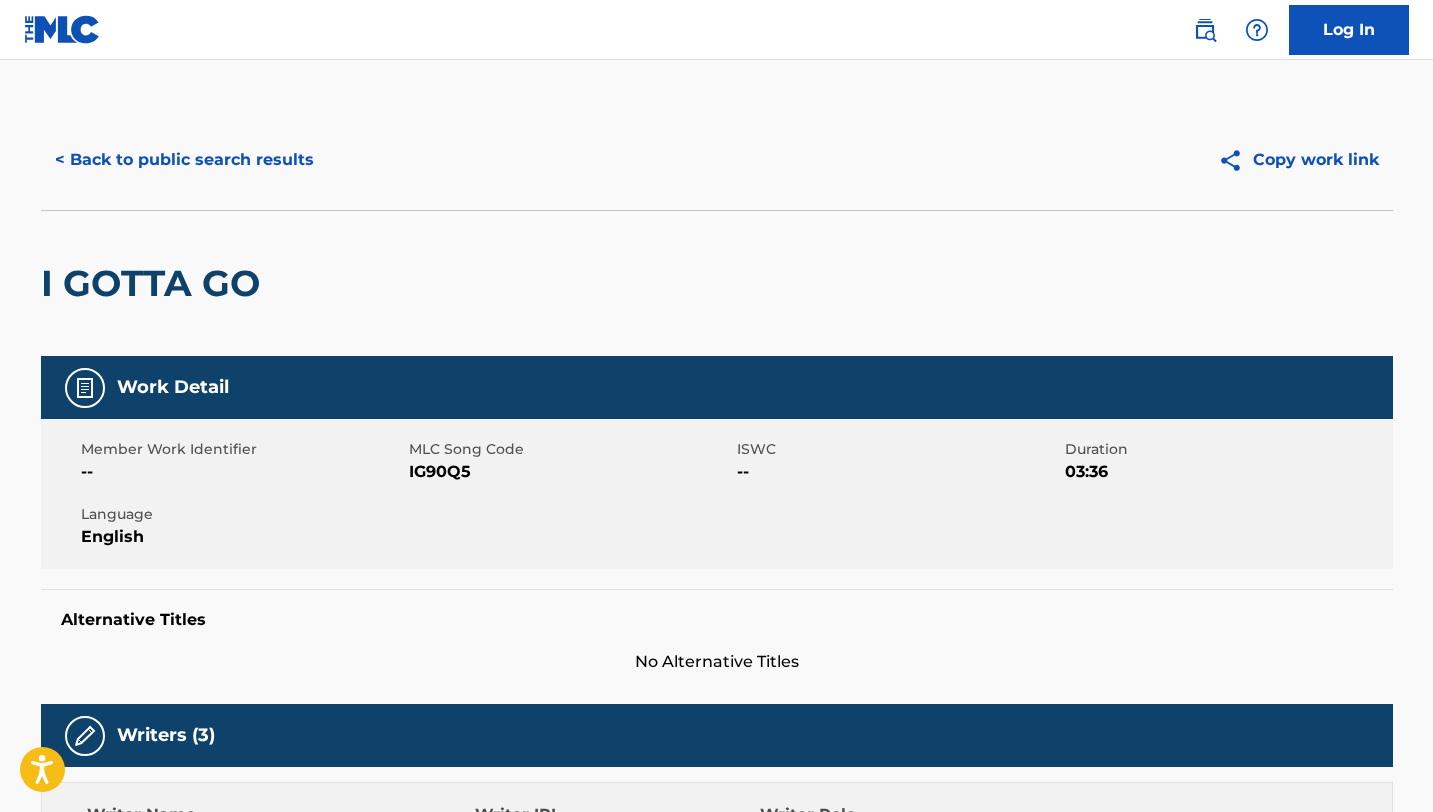 click on "< Back to public search results" at bounding box center [184, 160] 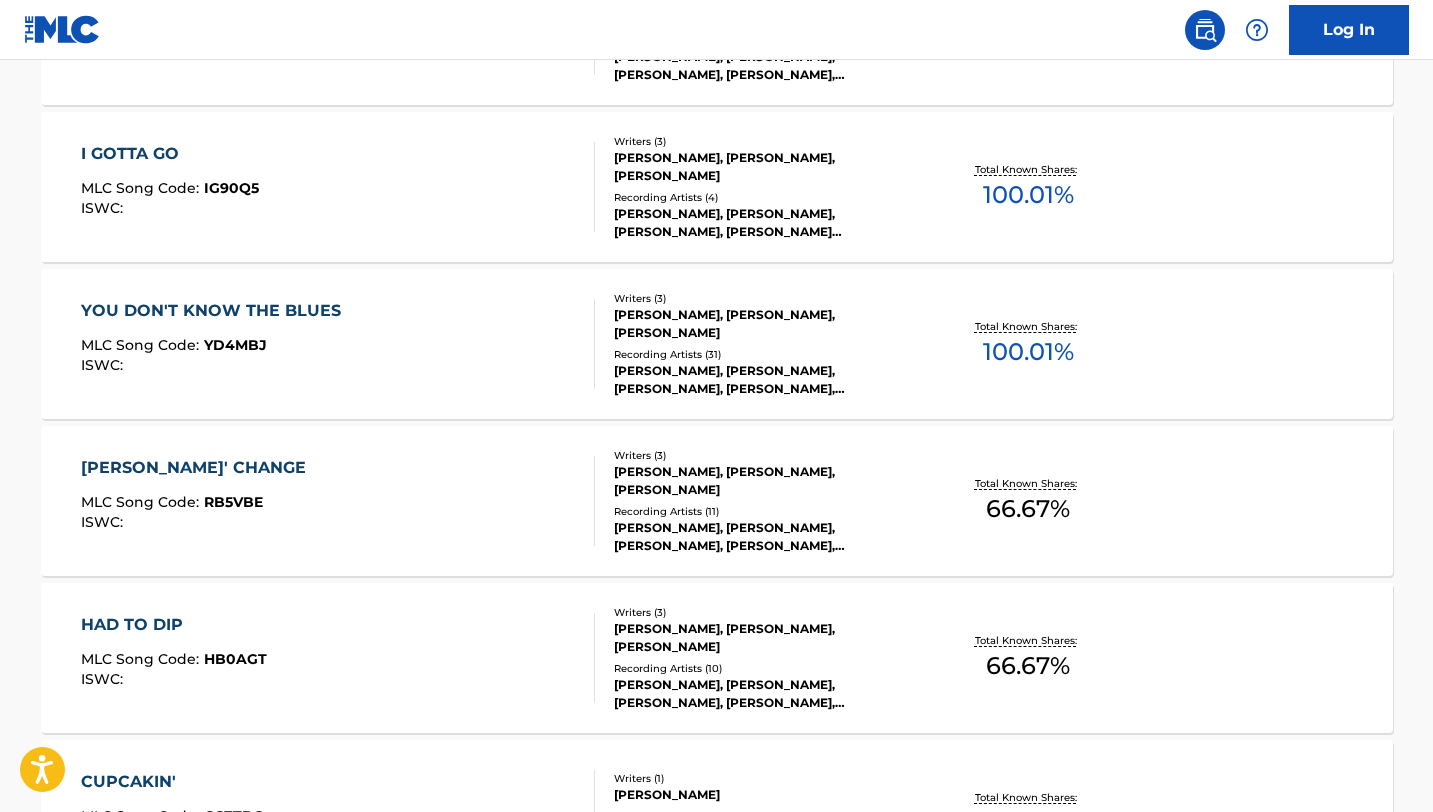 scroll, scrollTop: 1254, scrollLeft: 0, axis: vertical 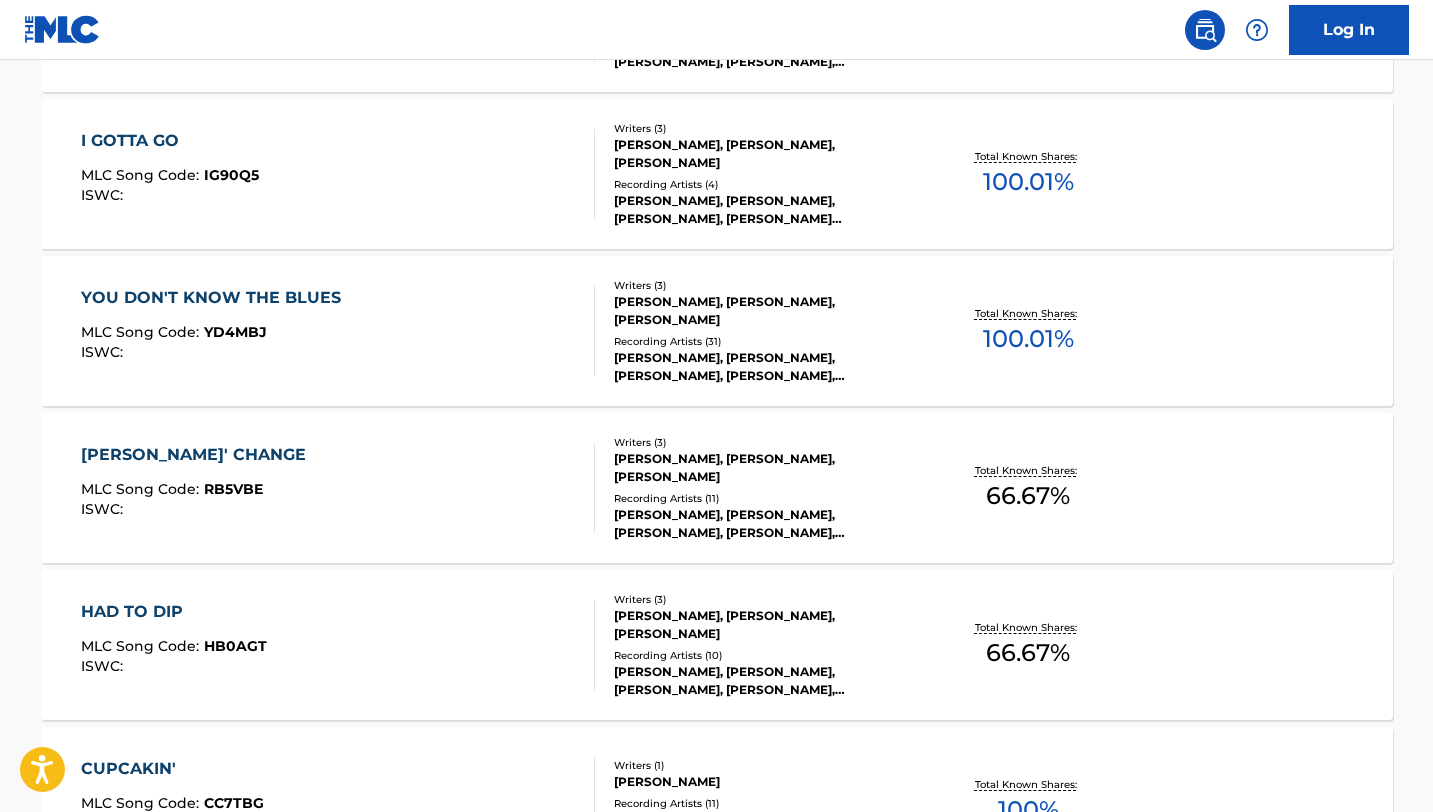 click on "YOU DON'T KNOW THE BLUES" at bounding box center (216, 298) 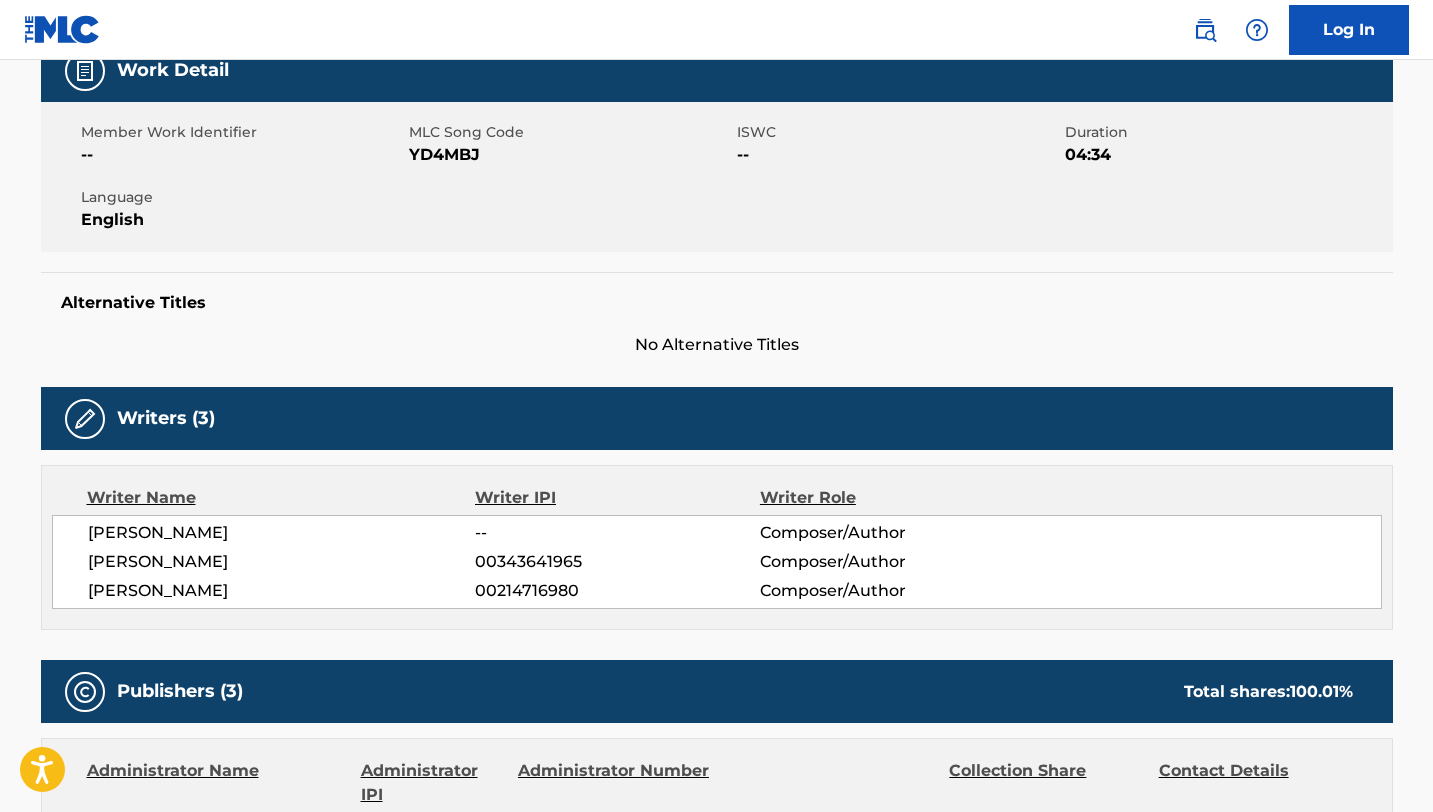 scroll, scrollTop: 0, scrollLeft: 0, axis: both 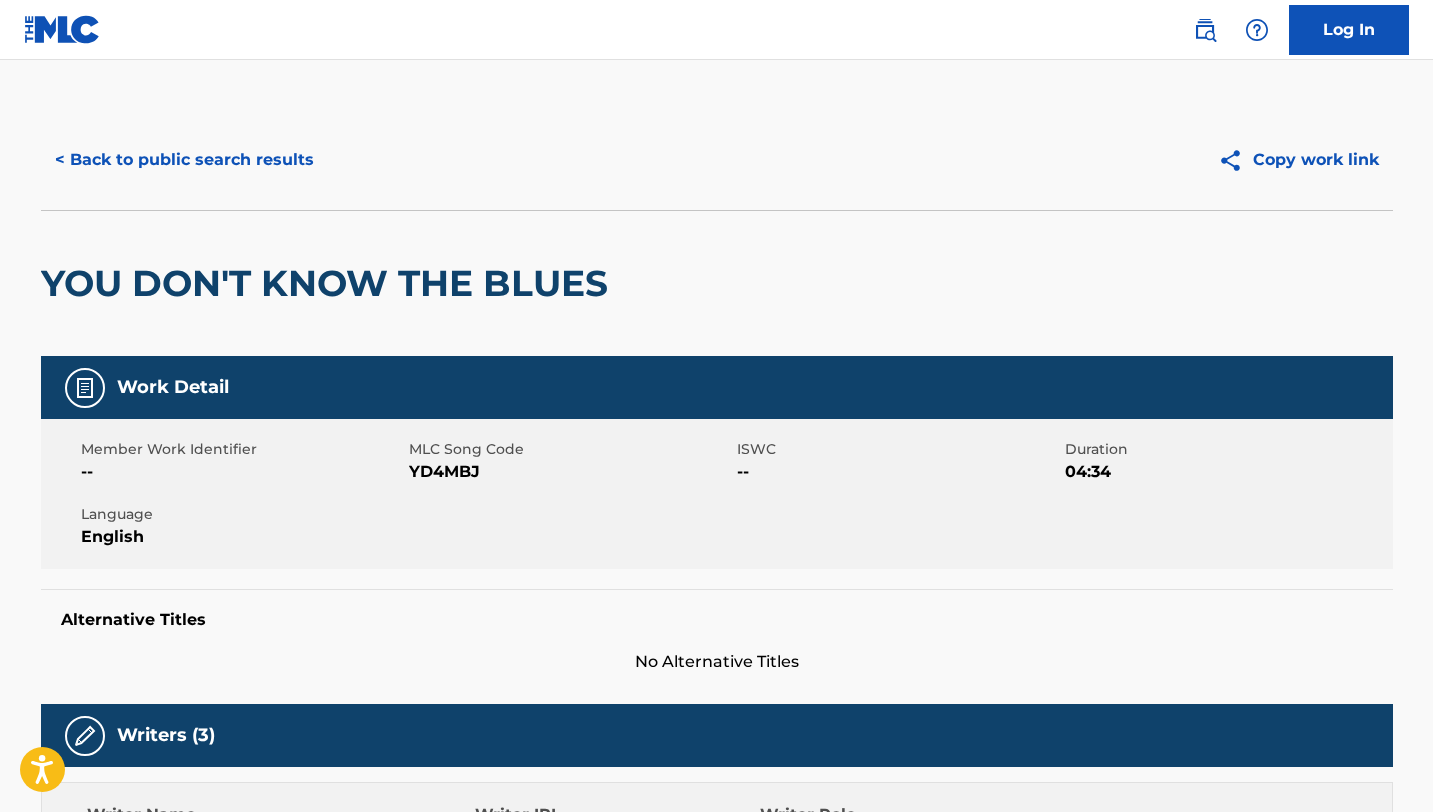 click on "< Back to public search results" at bounding box center (184, 160) 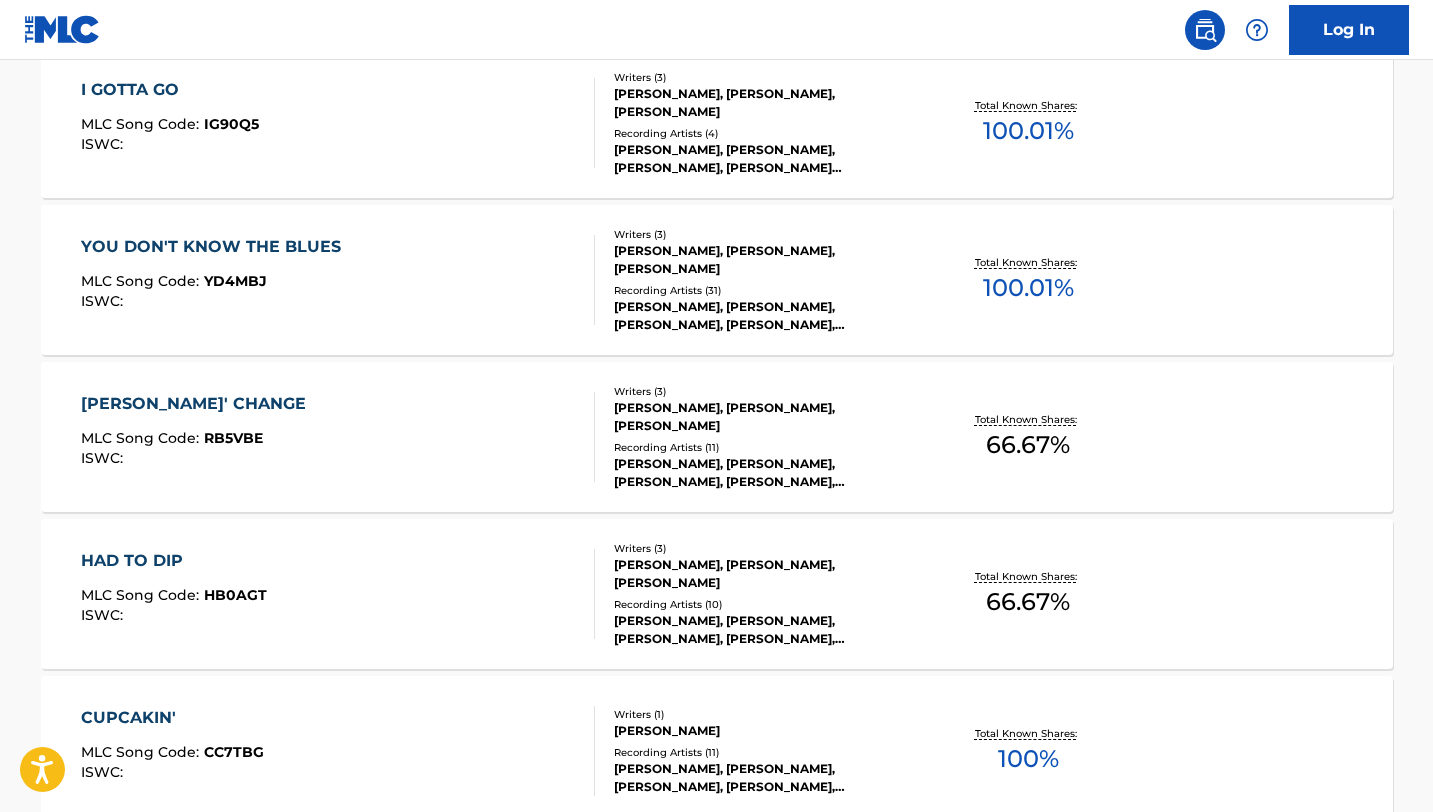 scroll, scrollTop: 1335, scrollLeft: 0, axis: vertical 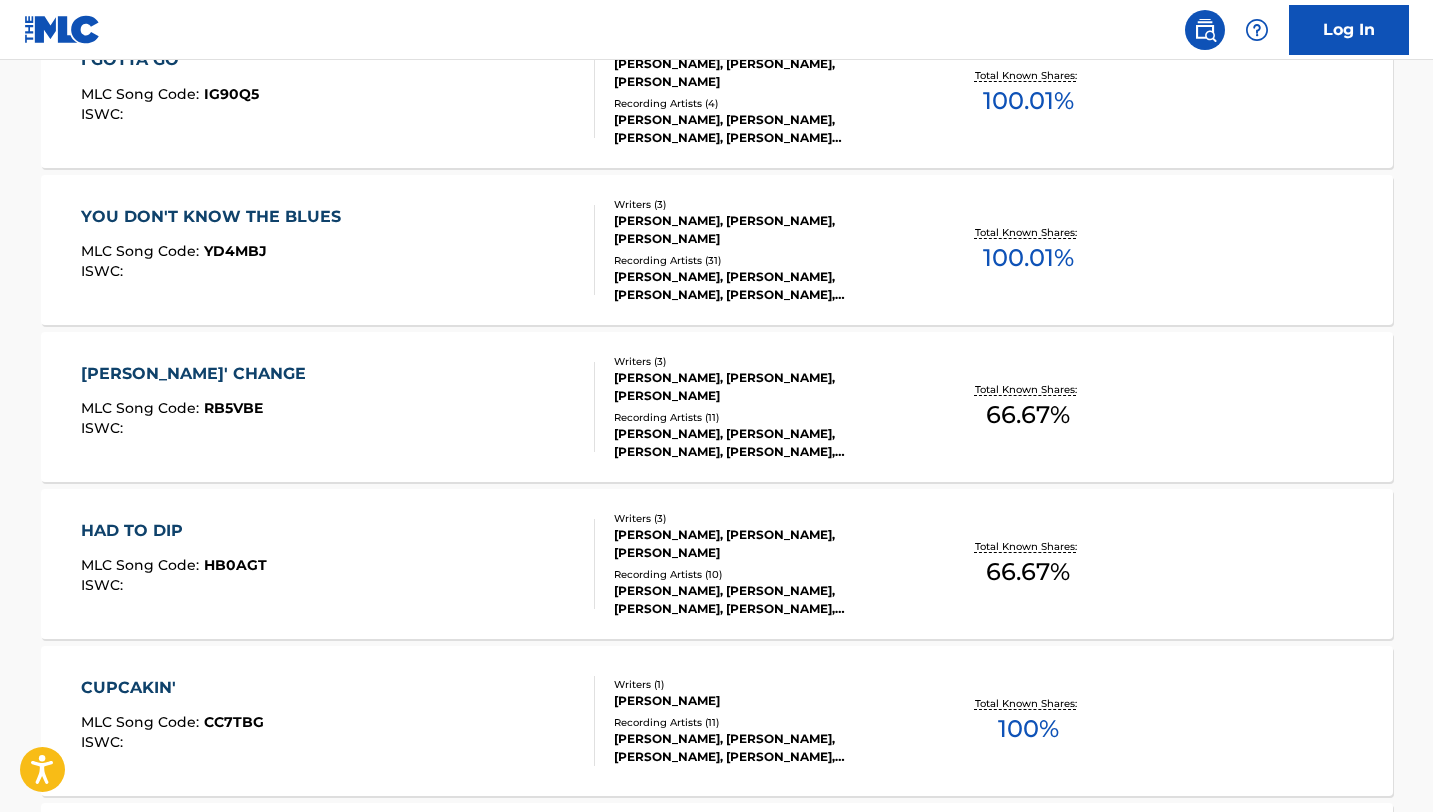 click on "[PERSON_NAME]' CHANGE" at bounding box center (198, 374) 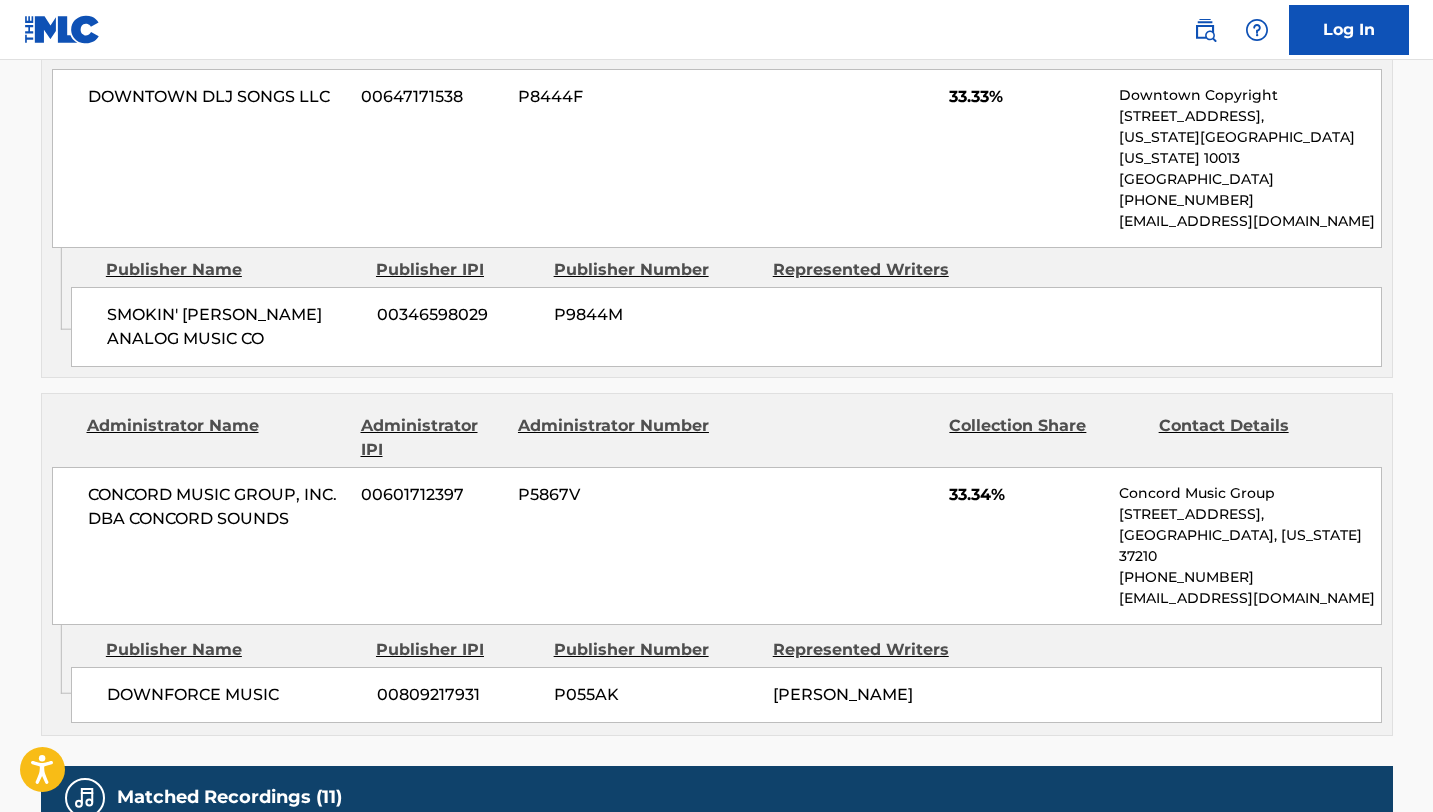 scroll, scrollTop: 0, scrollLeft: 0, axis: both 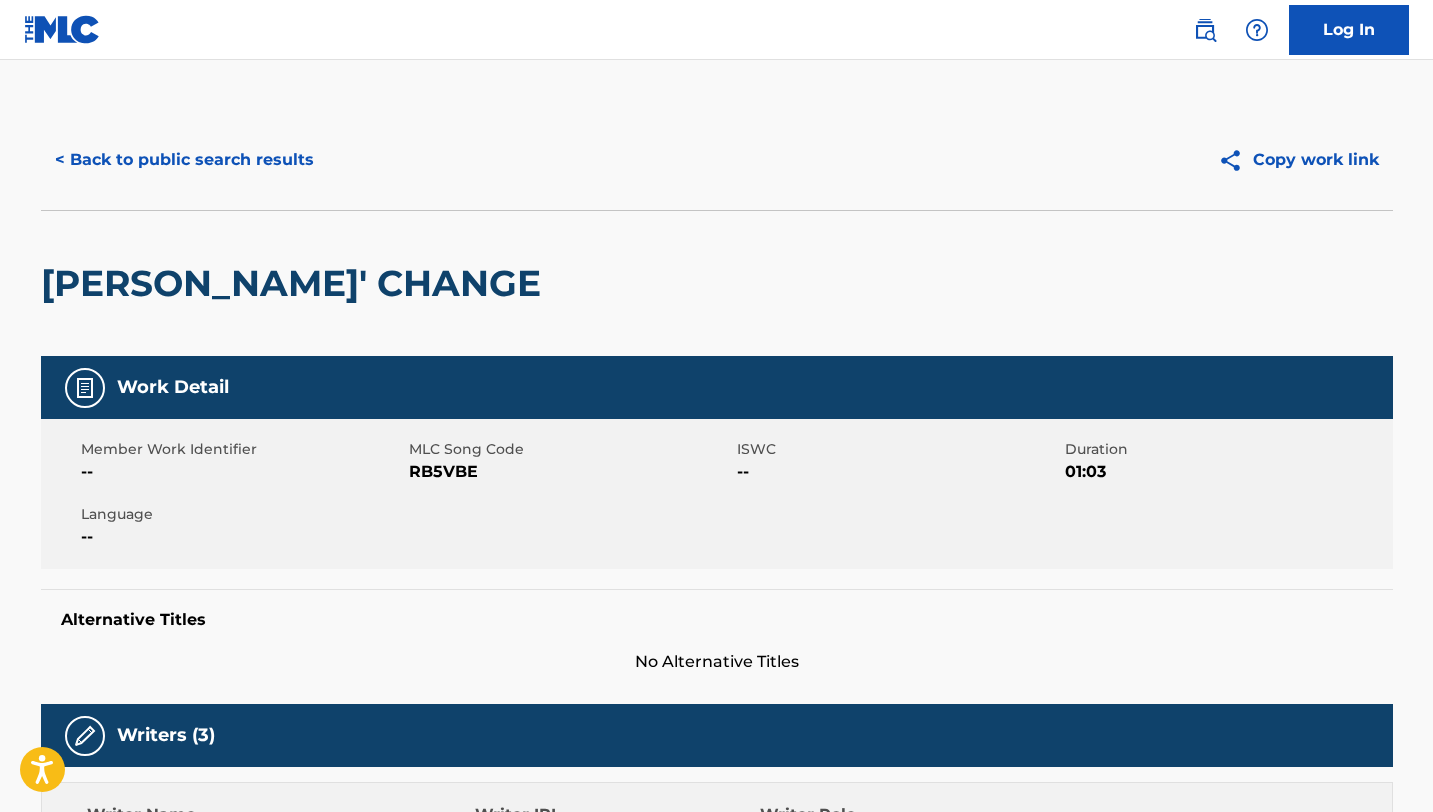 click on "< Back to public search results" at bounding box center (184, 160) 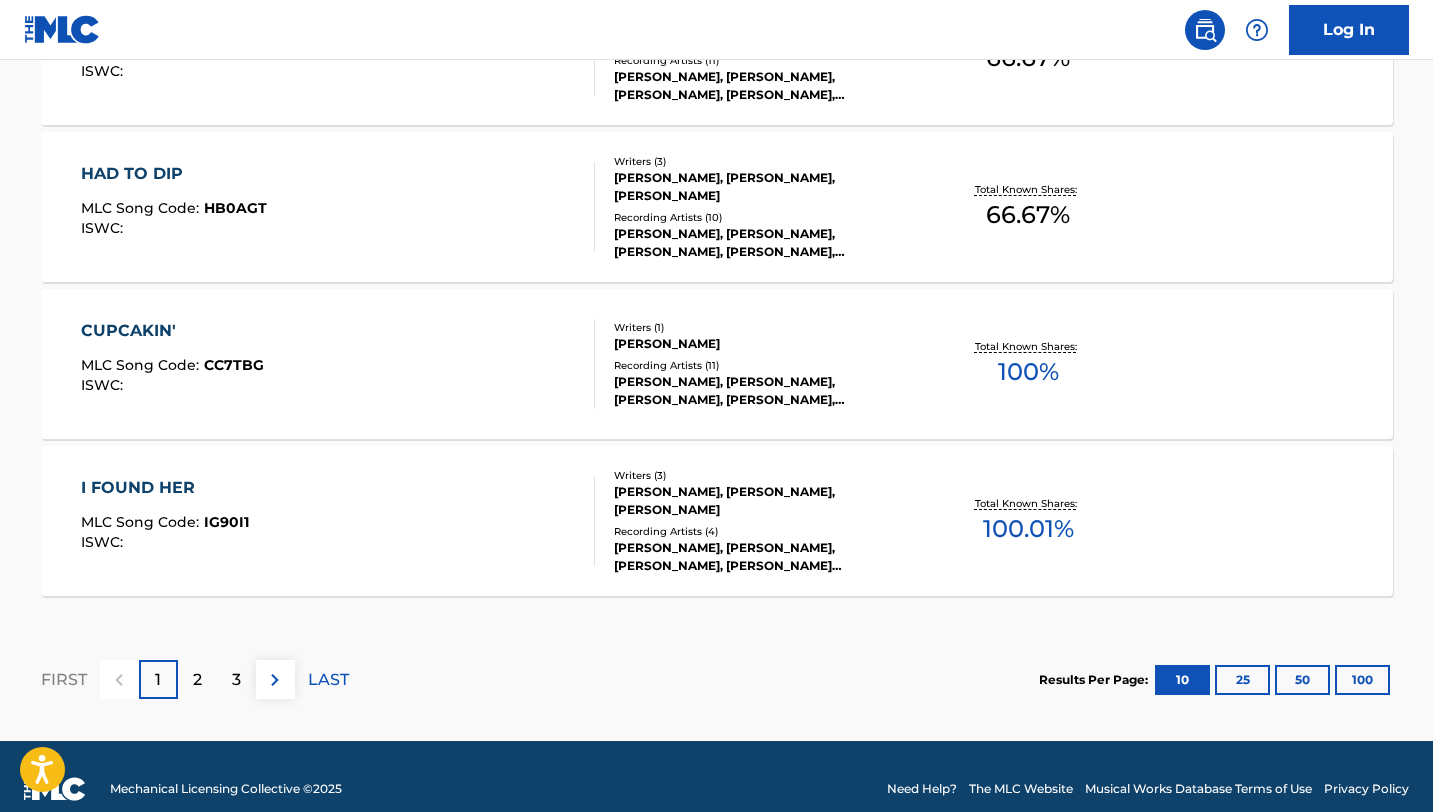 scroll, scrollTop: 1717, scrollLeft: 0, axis: vertical 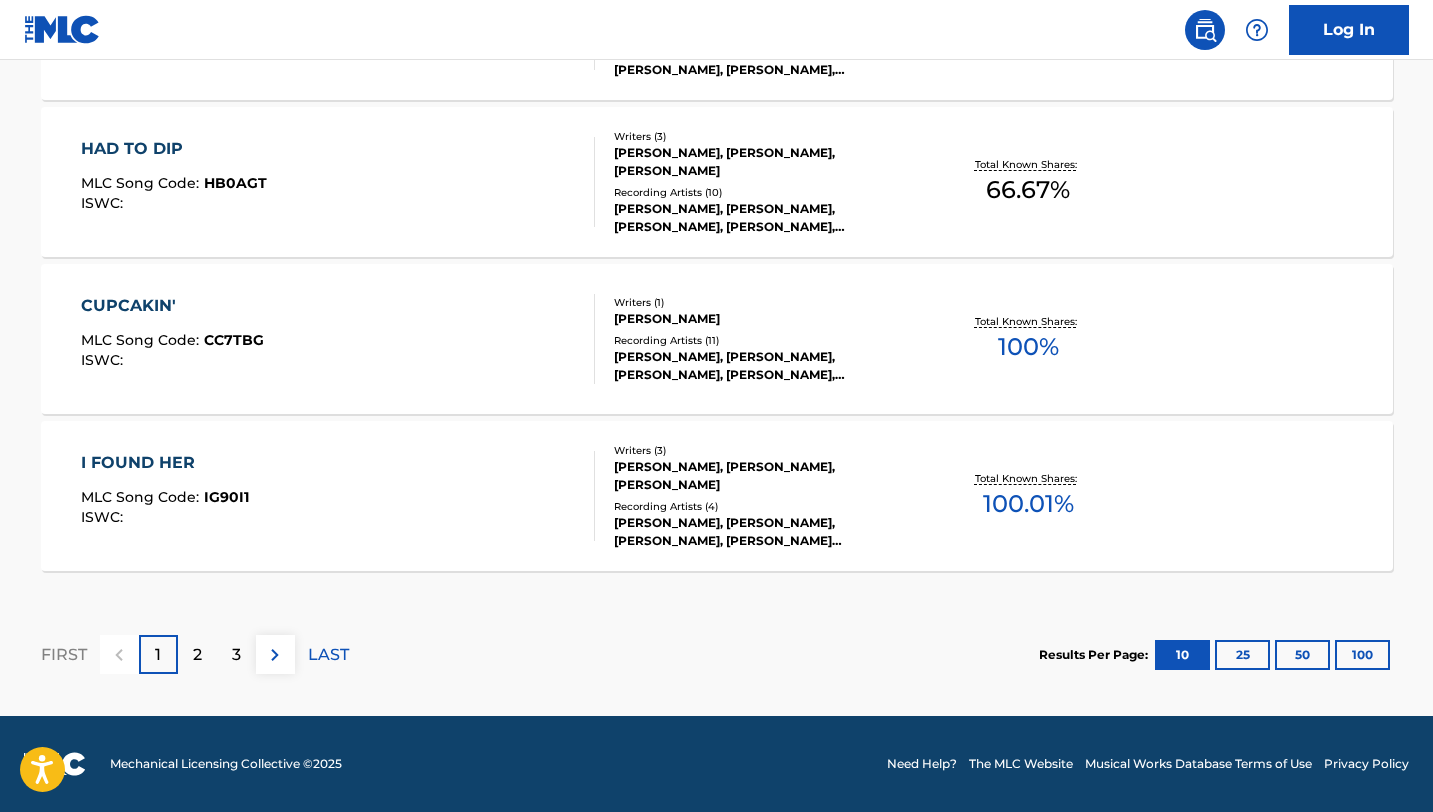 click on "I FOUND HER" at bounding box center [165, 463] 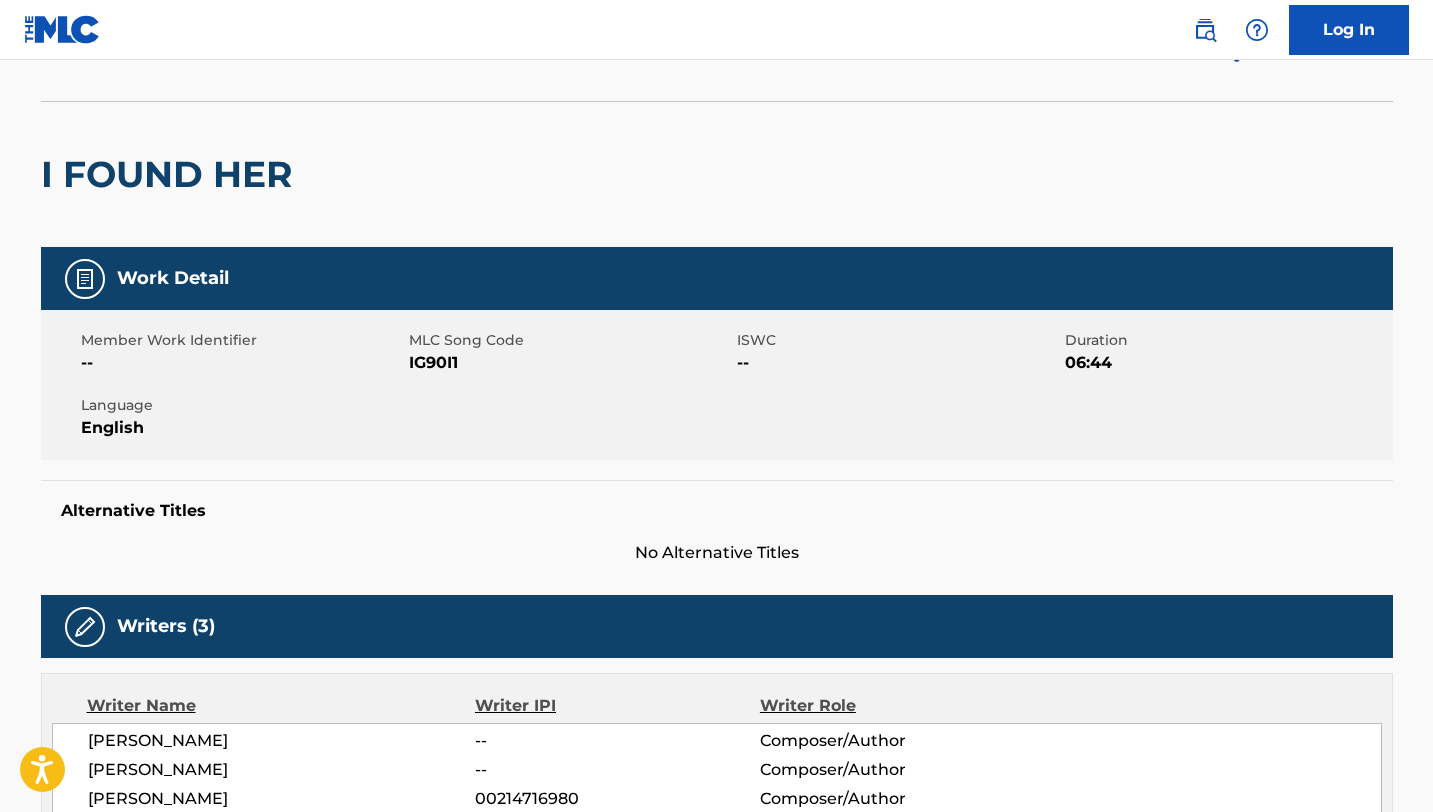 scroll, scrollTop: 0, scrollLeft: 0, axis: both 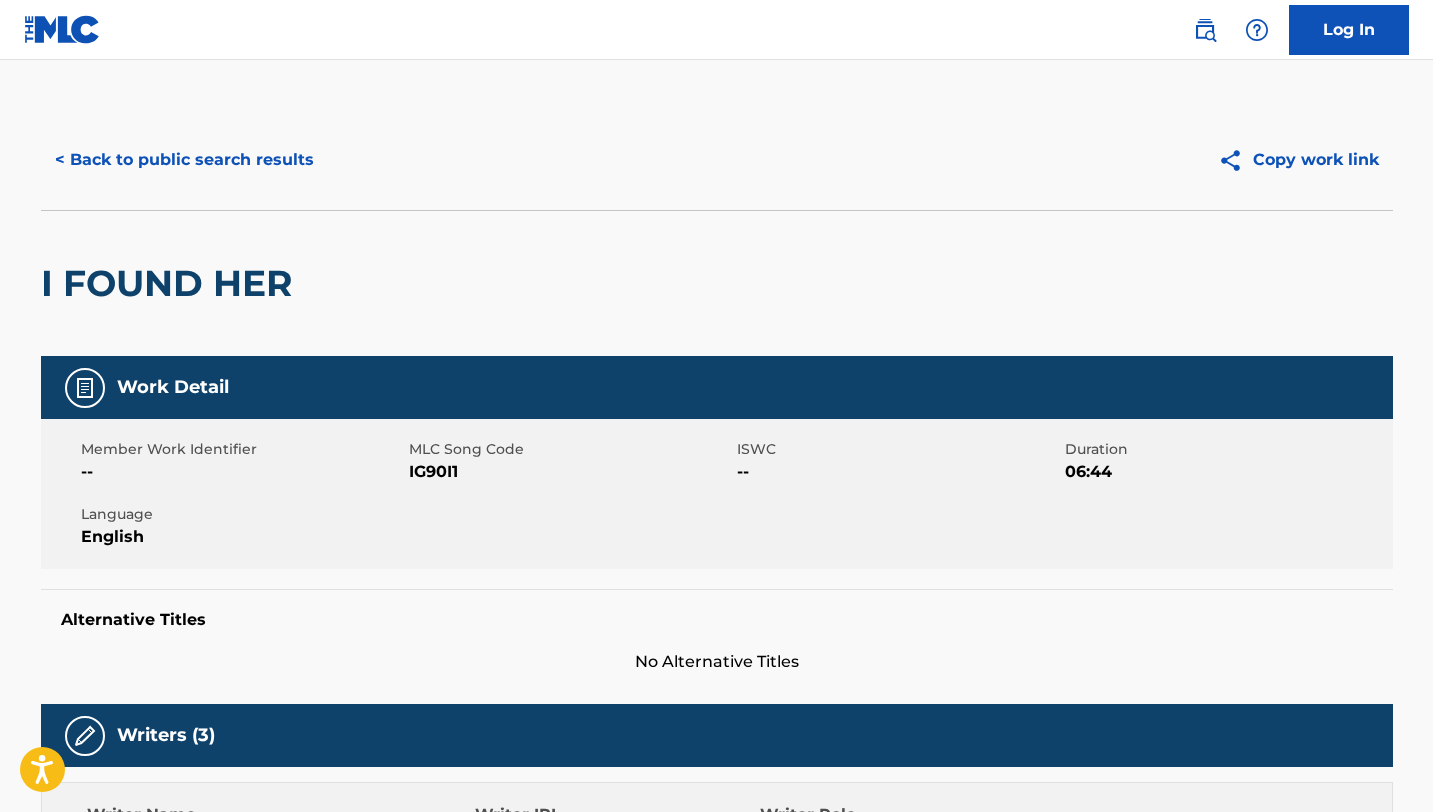 click on "< Back to public search results" at bounding box center [184, 160] 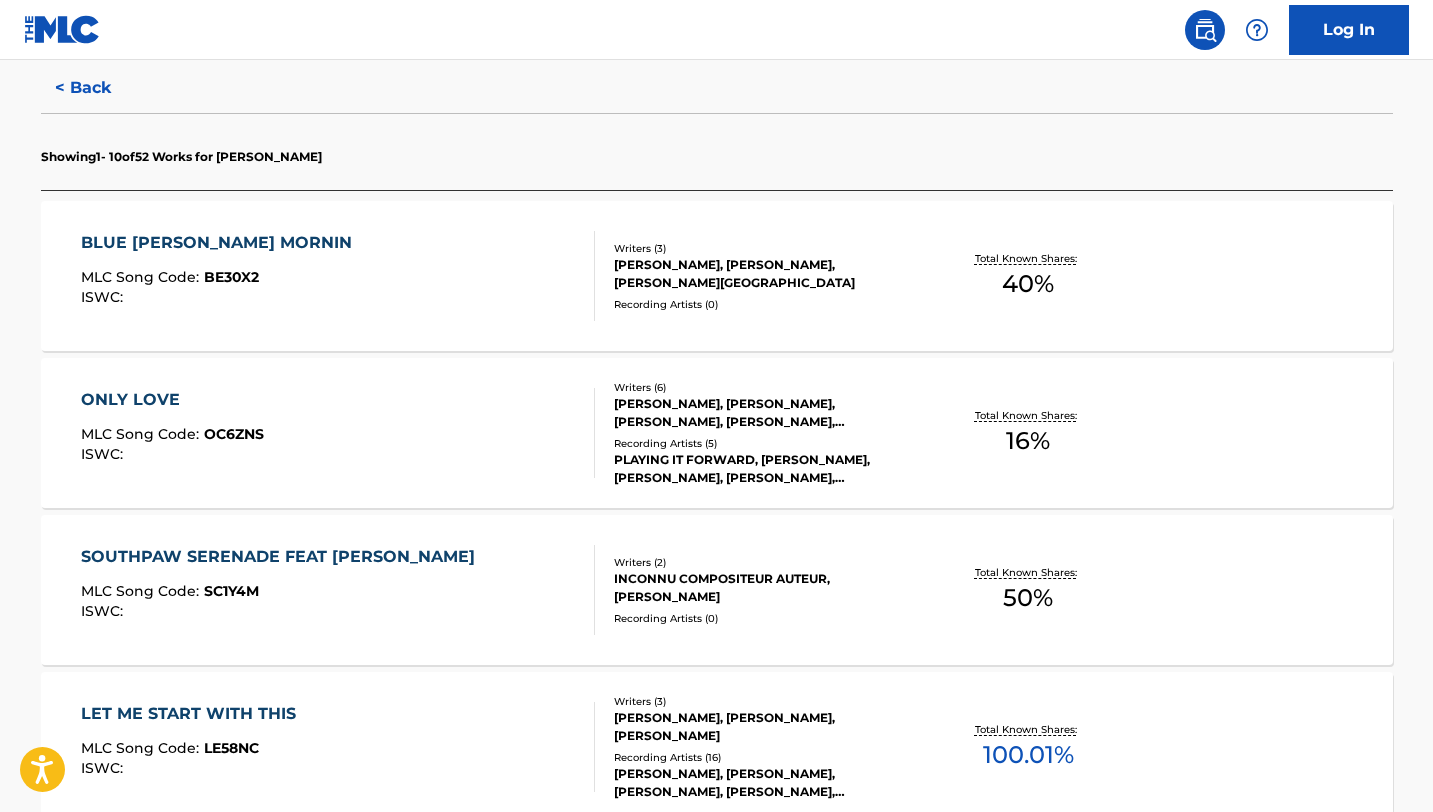 scroll, scrollTop: 1717, scrollLeft: 0, axis: vertical 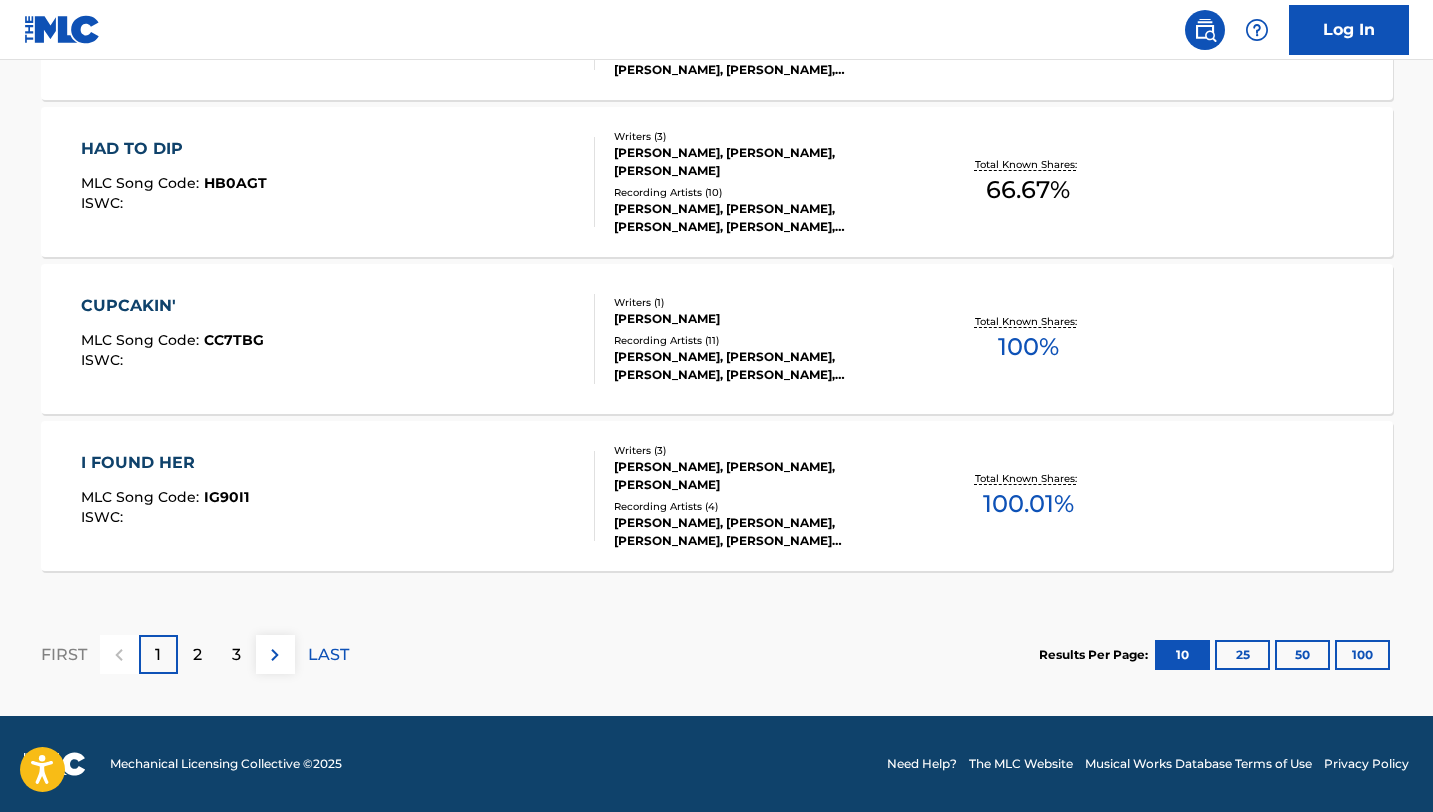 click on "FIRST 1 2 3 LAST Results Per Page: 10 25 50 100" at bounding box center (717, 654) 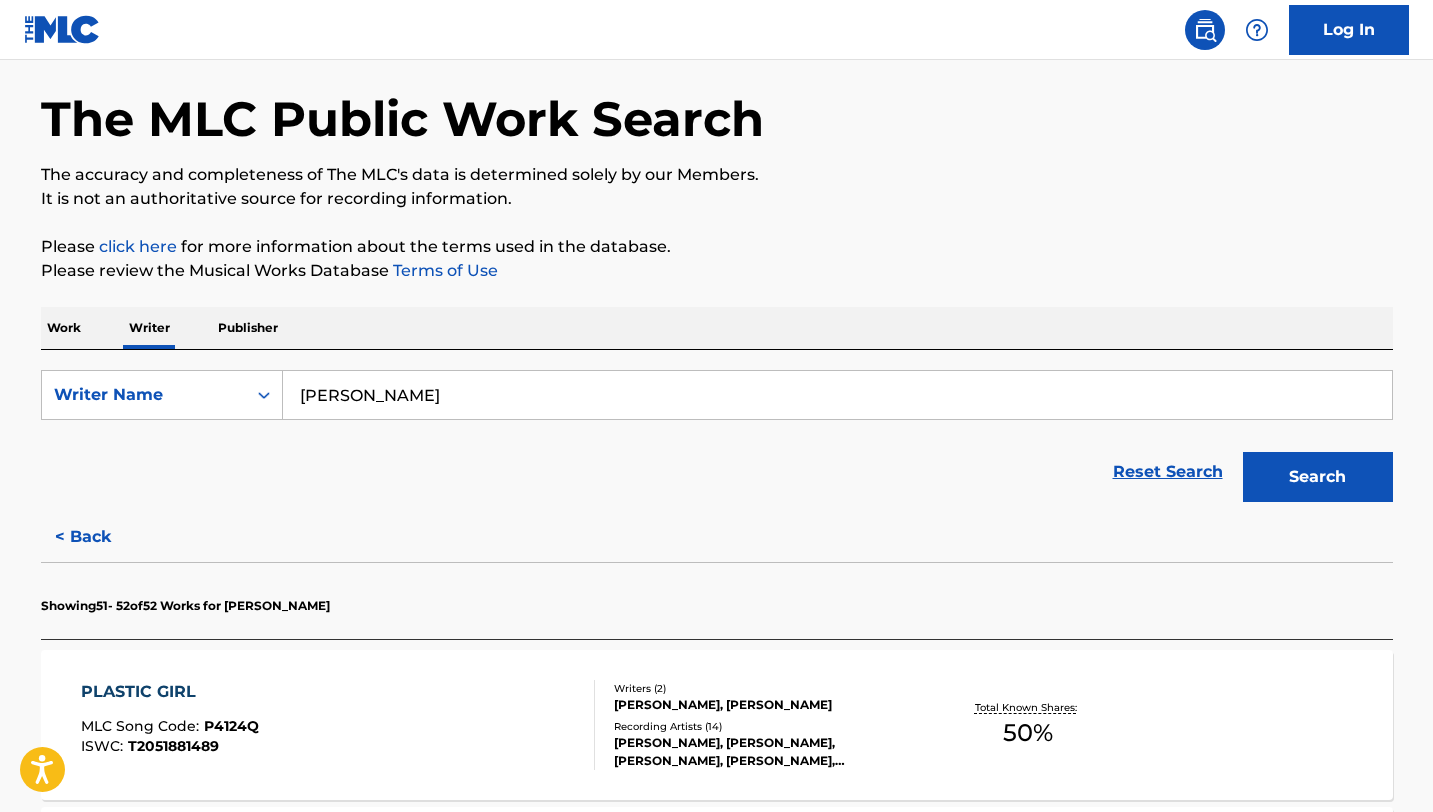 scroll, scrollTop: 461, scrollLeft: 0, axis: vertical 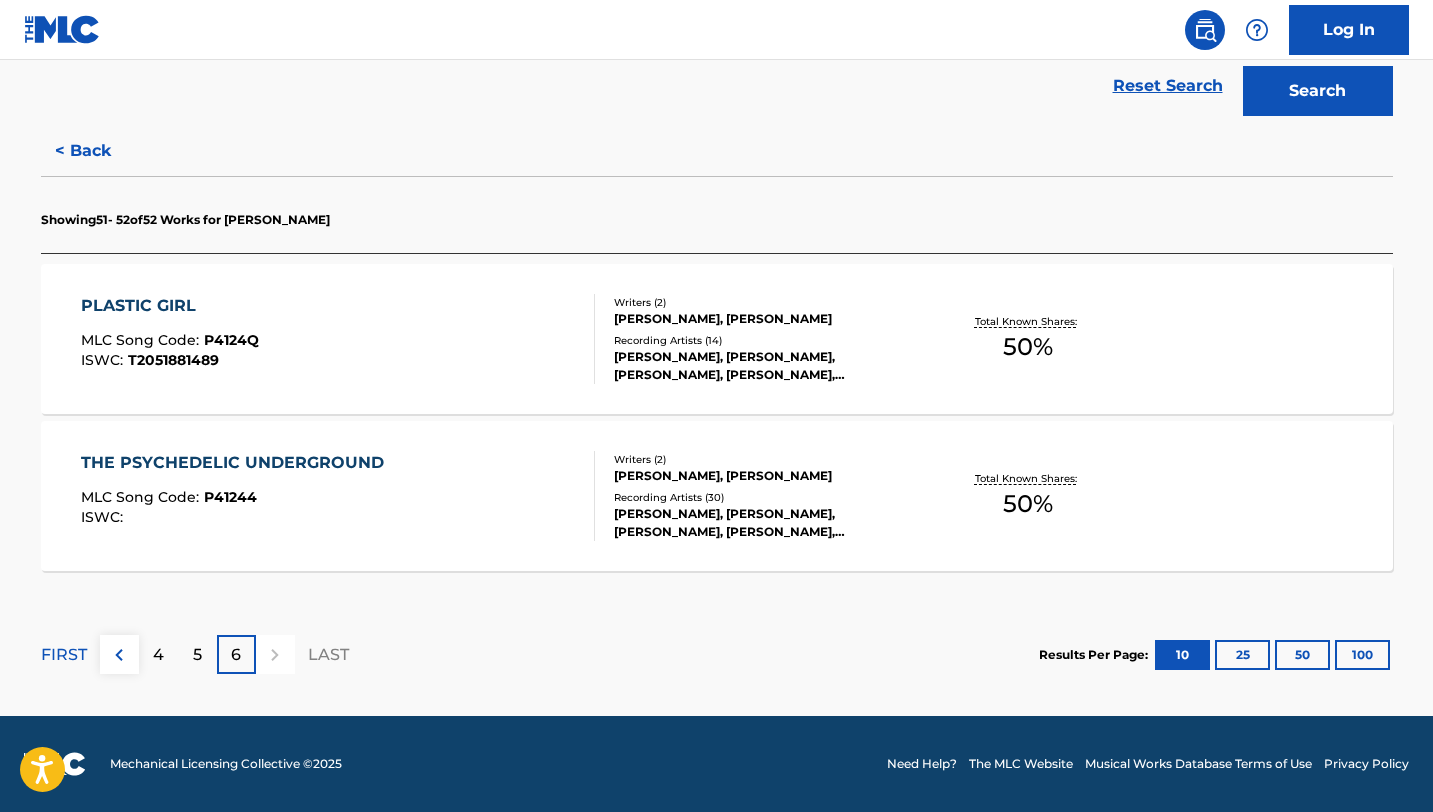 click on "PLASTIC GIRL" at bounding box center [170, 306] 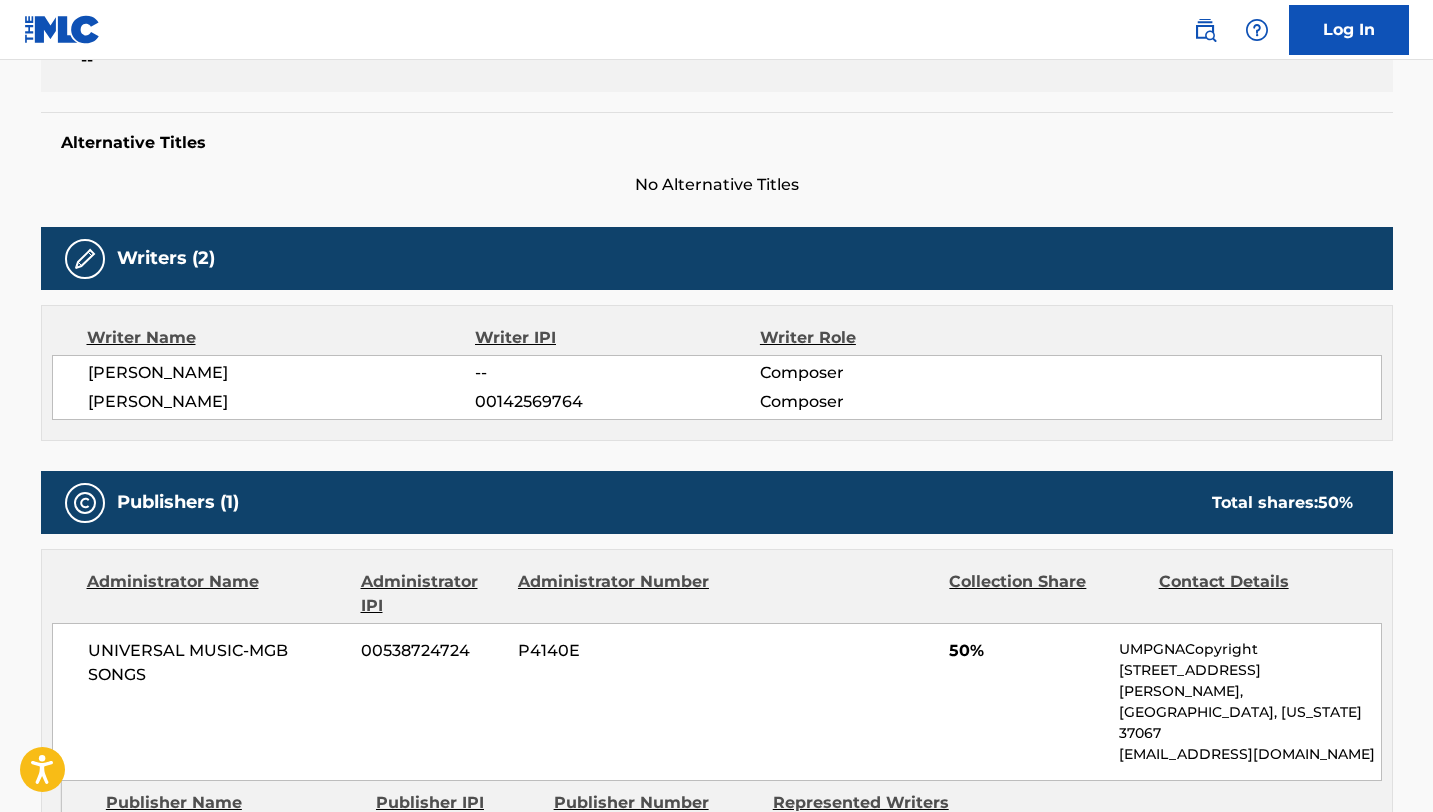 scroll, scrollTop: 475, scrollLeft: 0, axis: vertical 